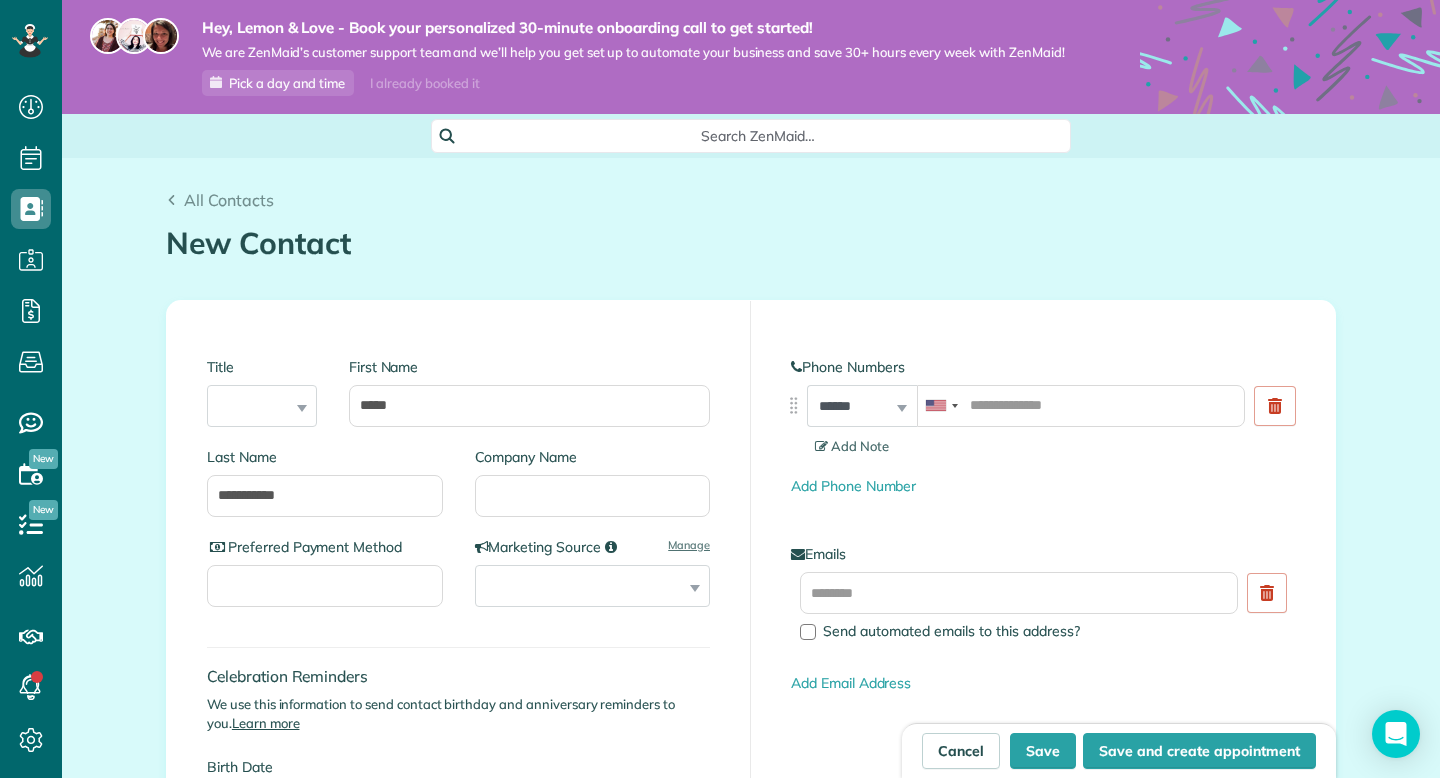 scroll, scrollTop: 0, scrollLeft: 0, axis: both 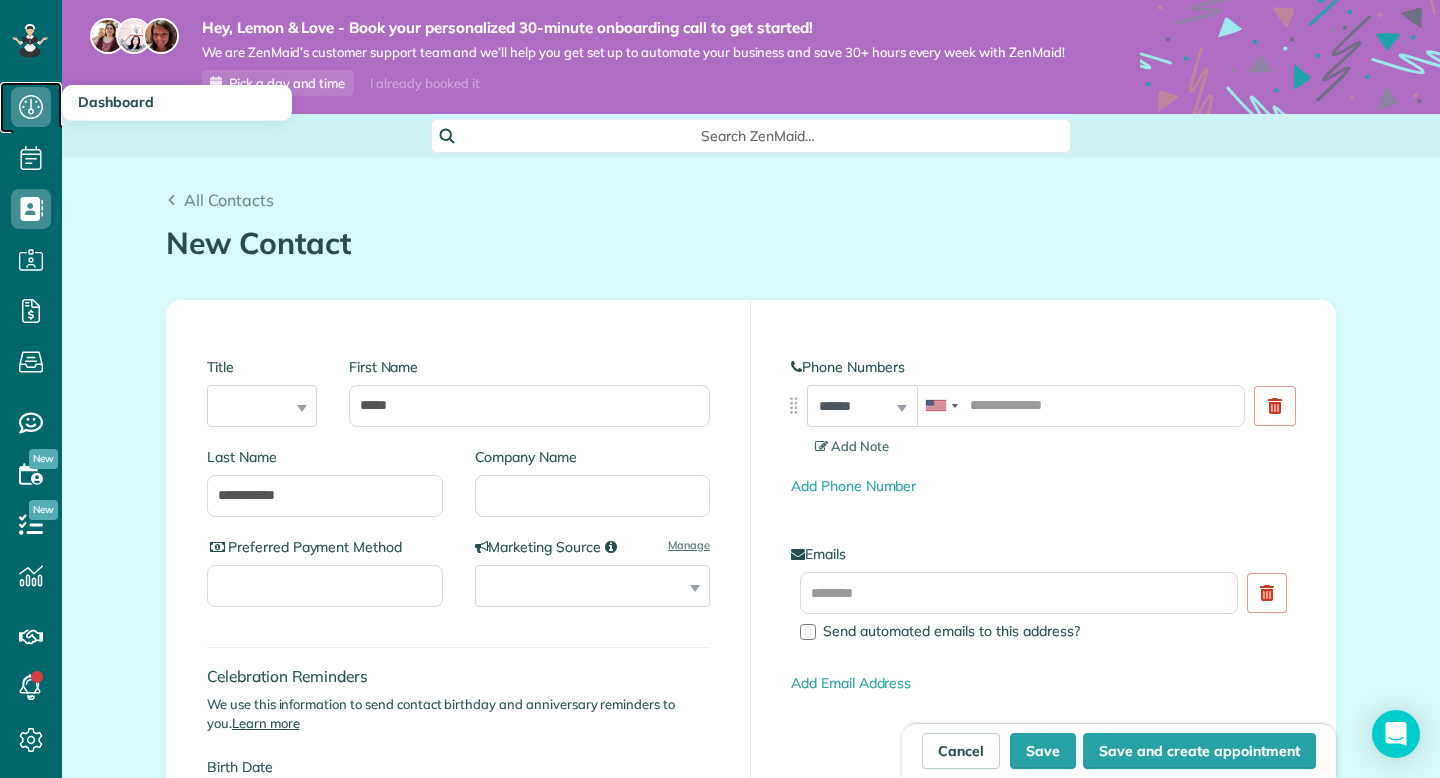 click 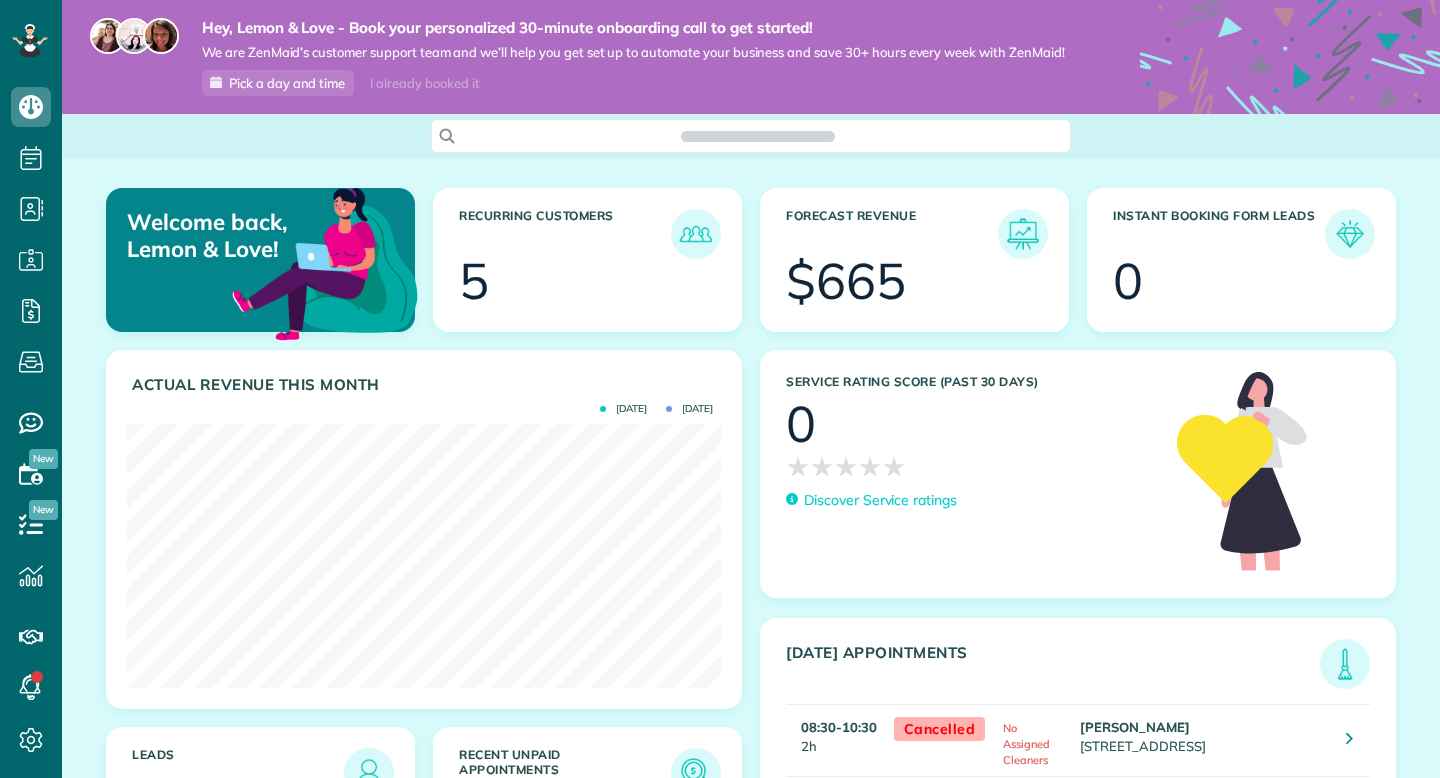 scroll, scrollTop: 0, scrollLeft: 0, axis: both 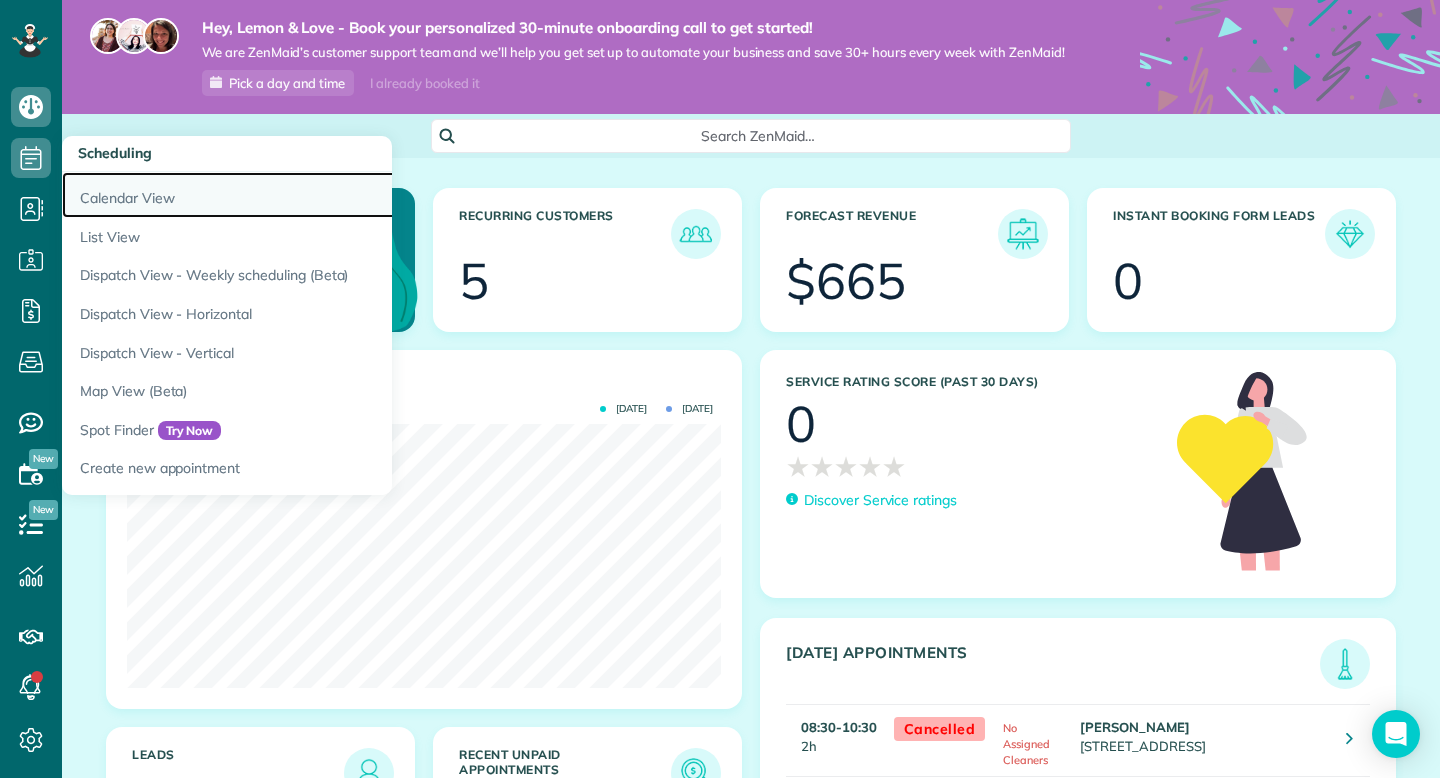 click on "Calendar View" at bounding box center [312, 195] 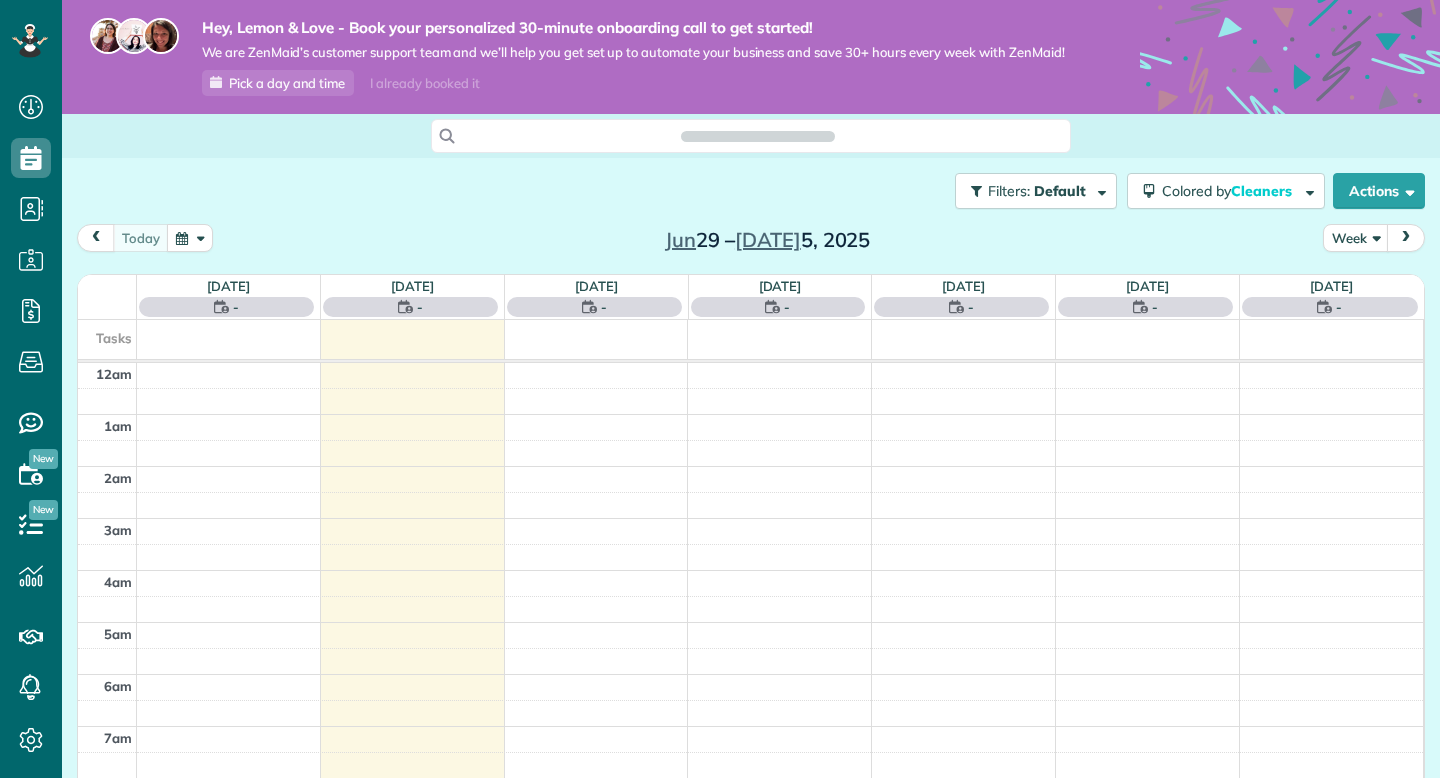 scroll, scrollTop: 0, scrollLeft: 0, axis: both 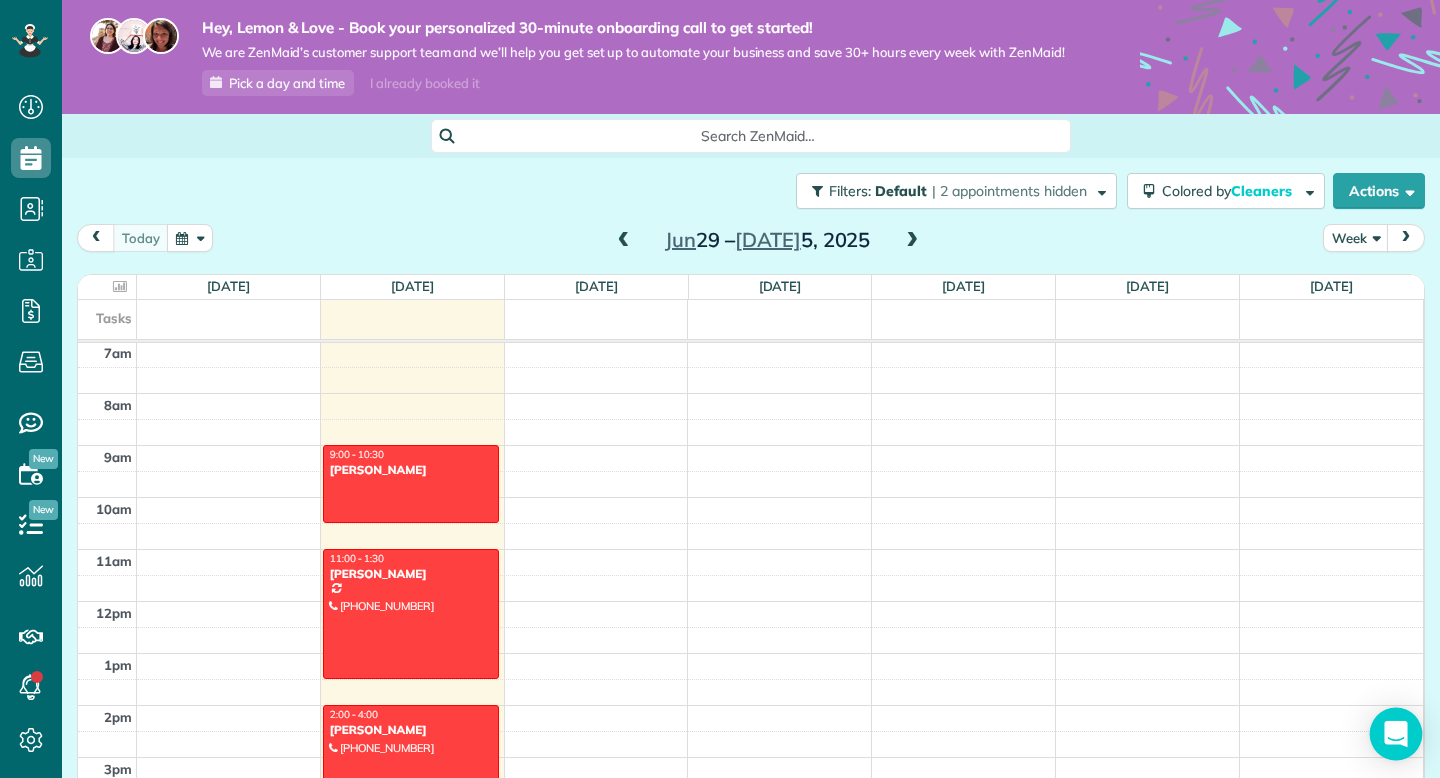 click 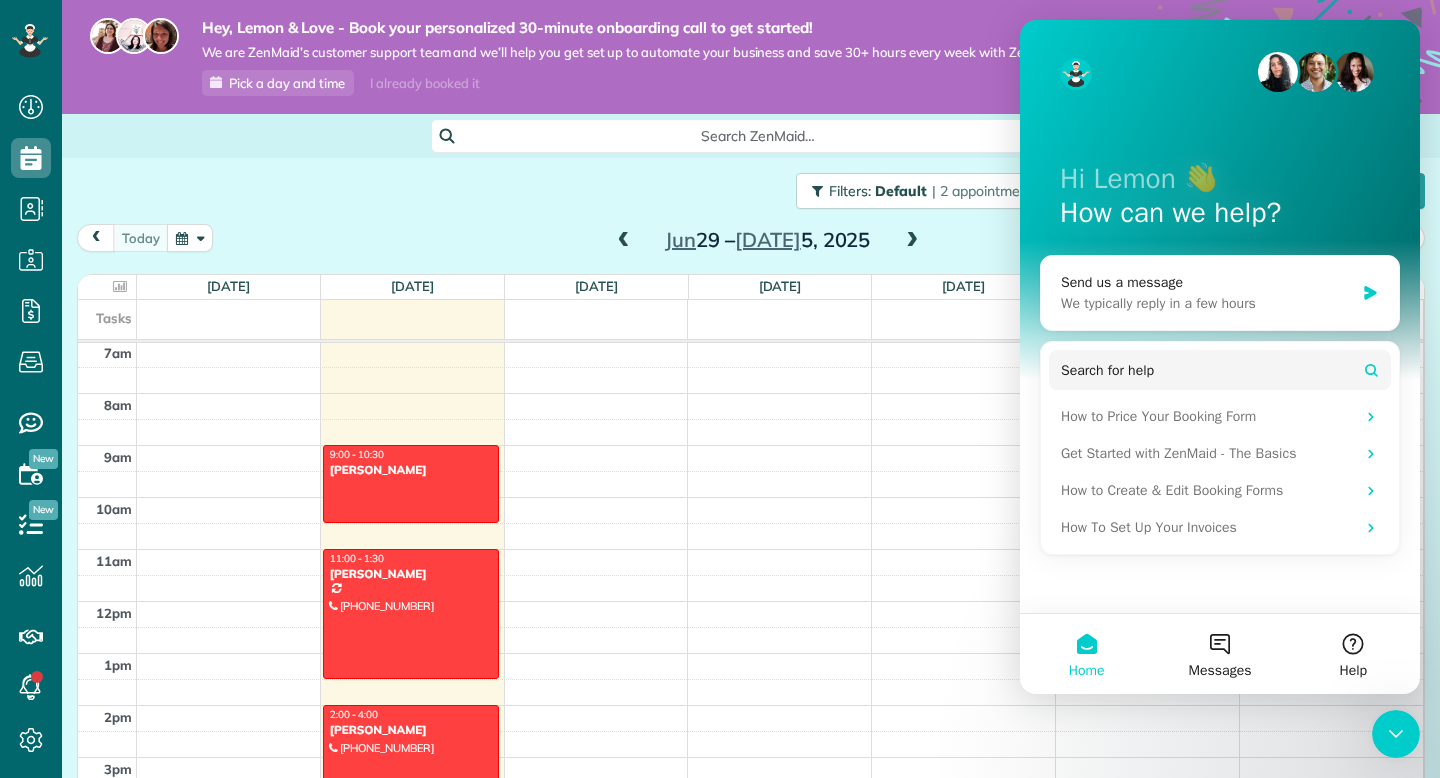 scroll, scrollTop: 0, scrollLeft: 0, axis: both 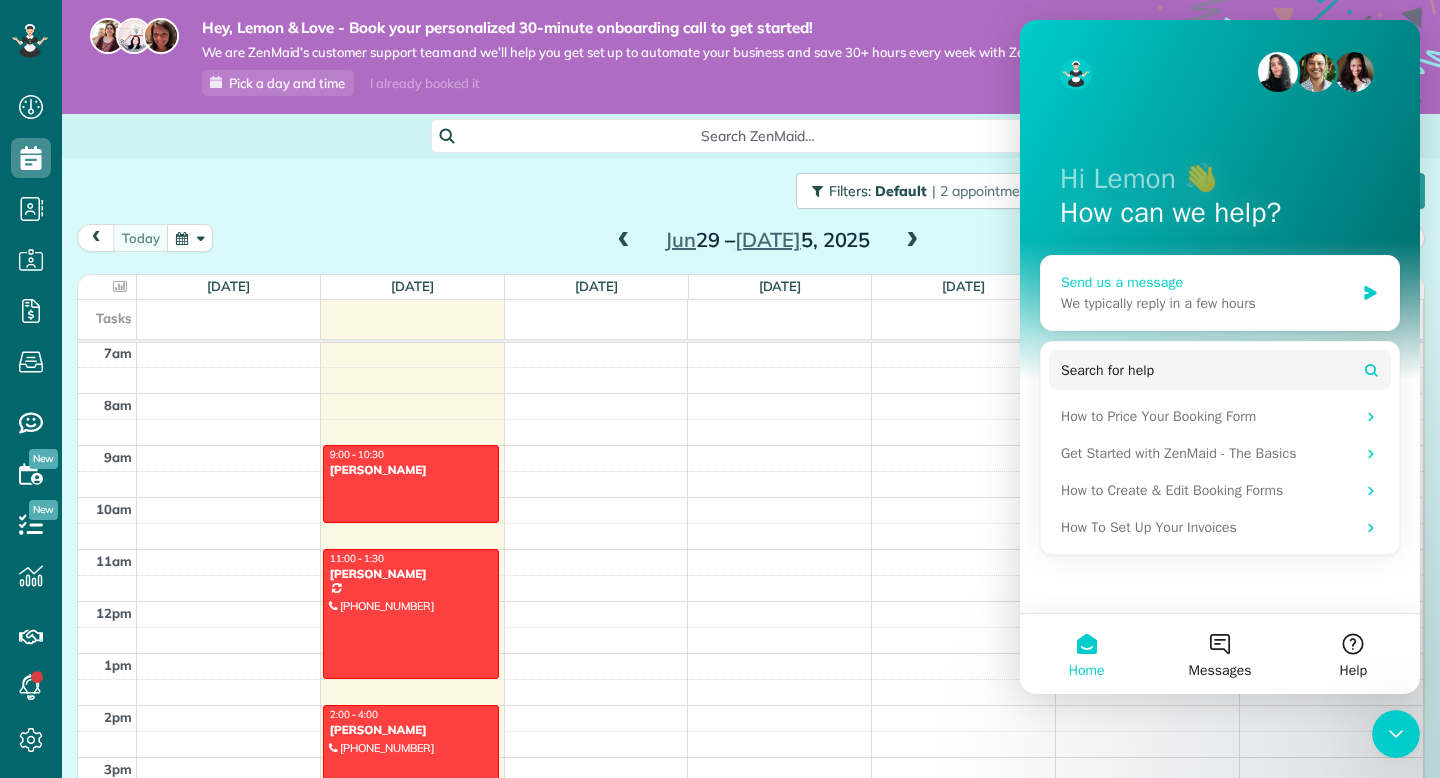 click on "Send us a message" at bounding box center (1207, 282) 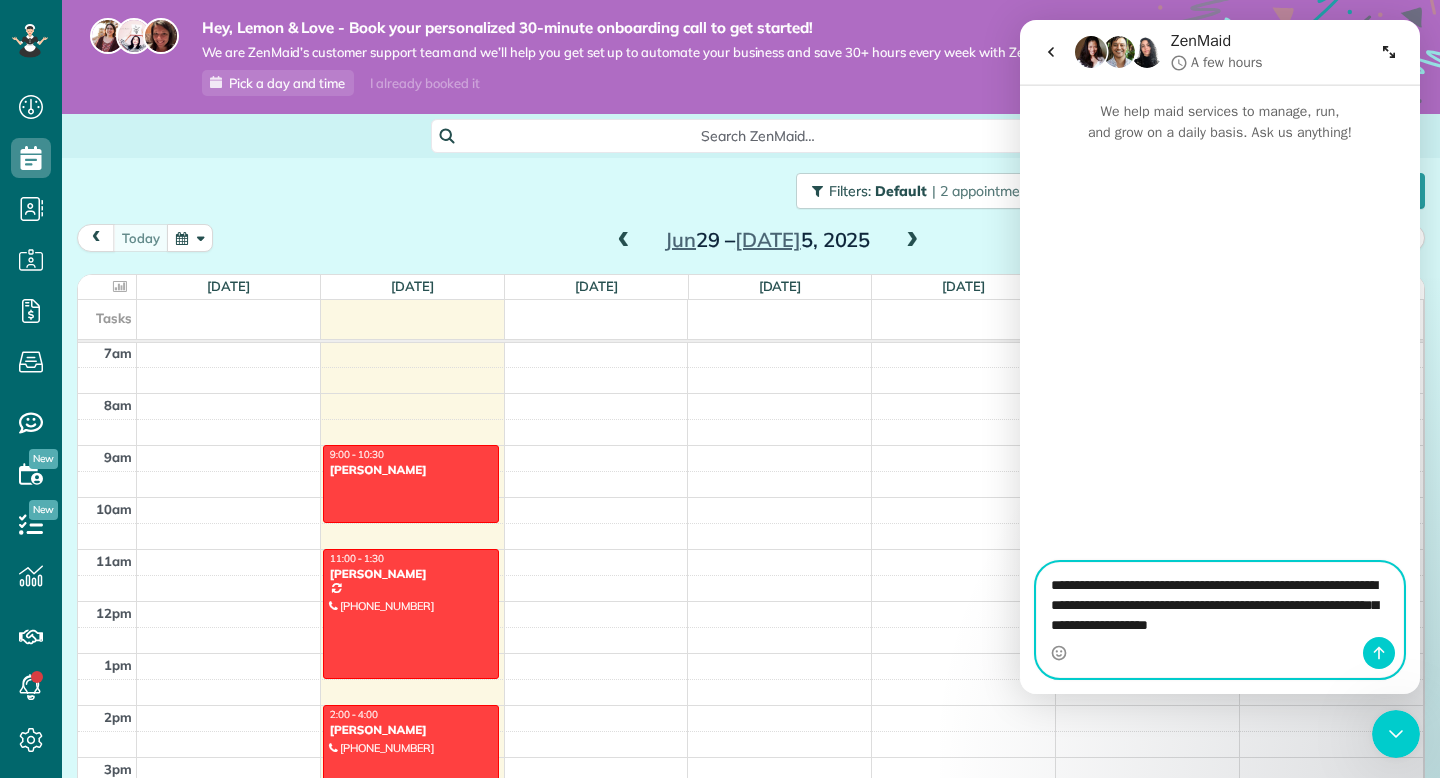 paste on "**********" 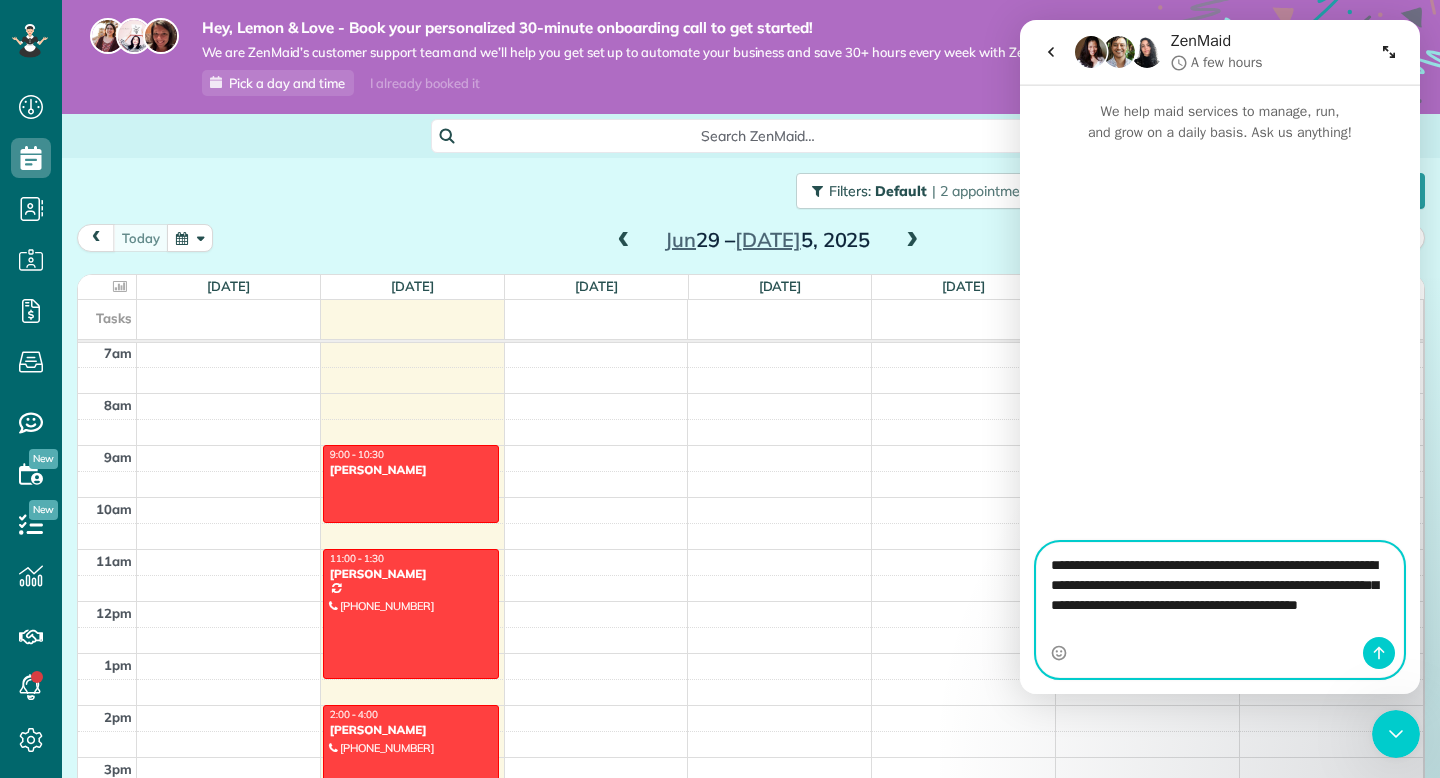paste on "**********" 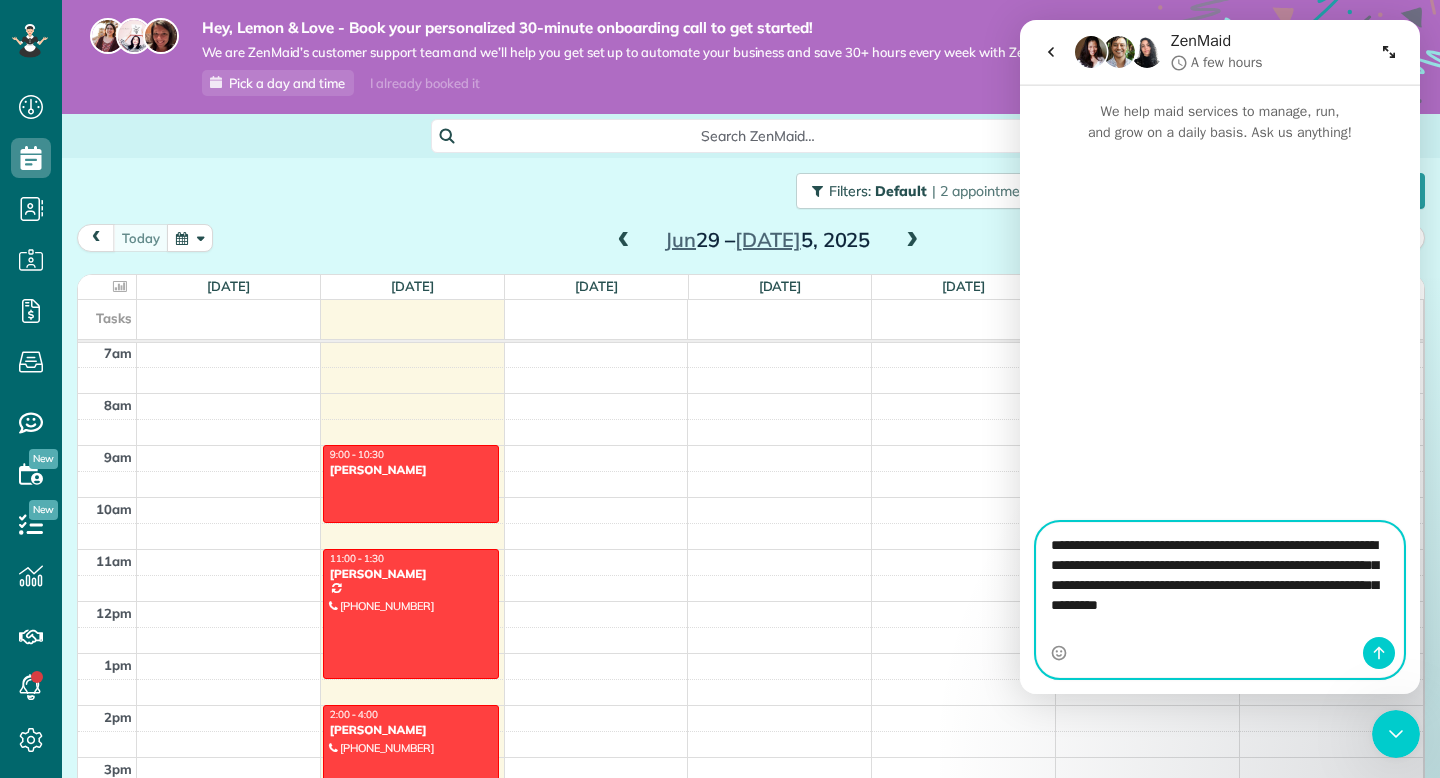 type on "**********" 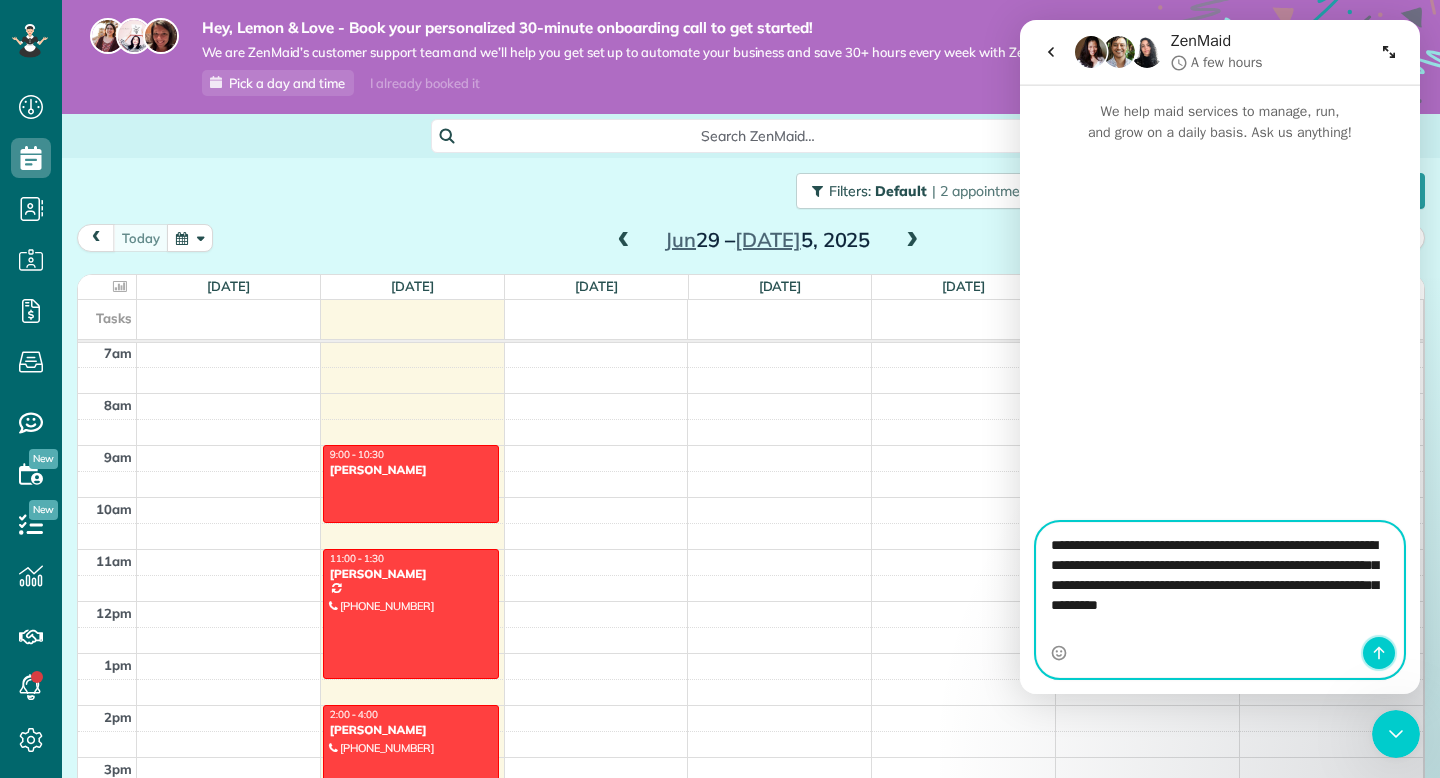 click 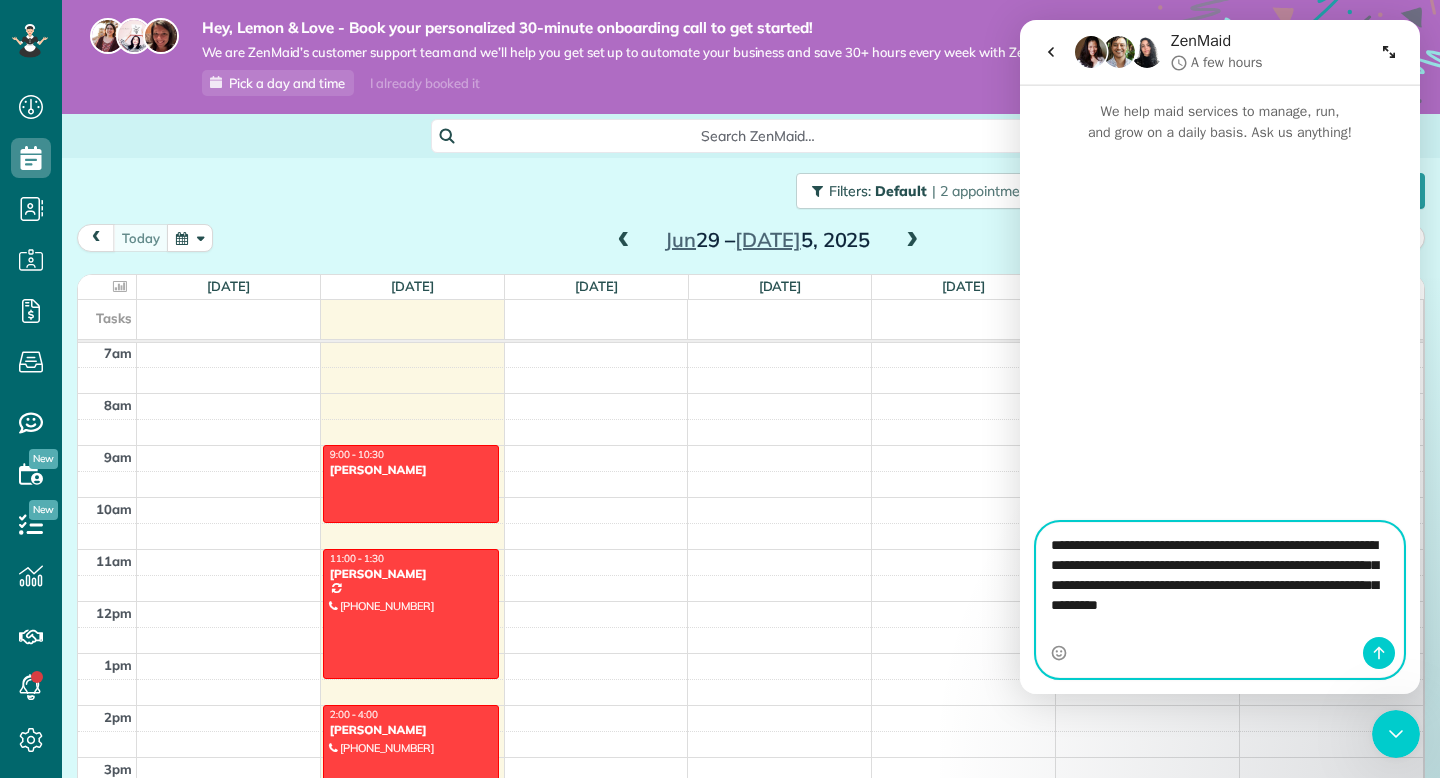 type 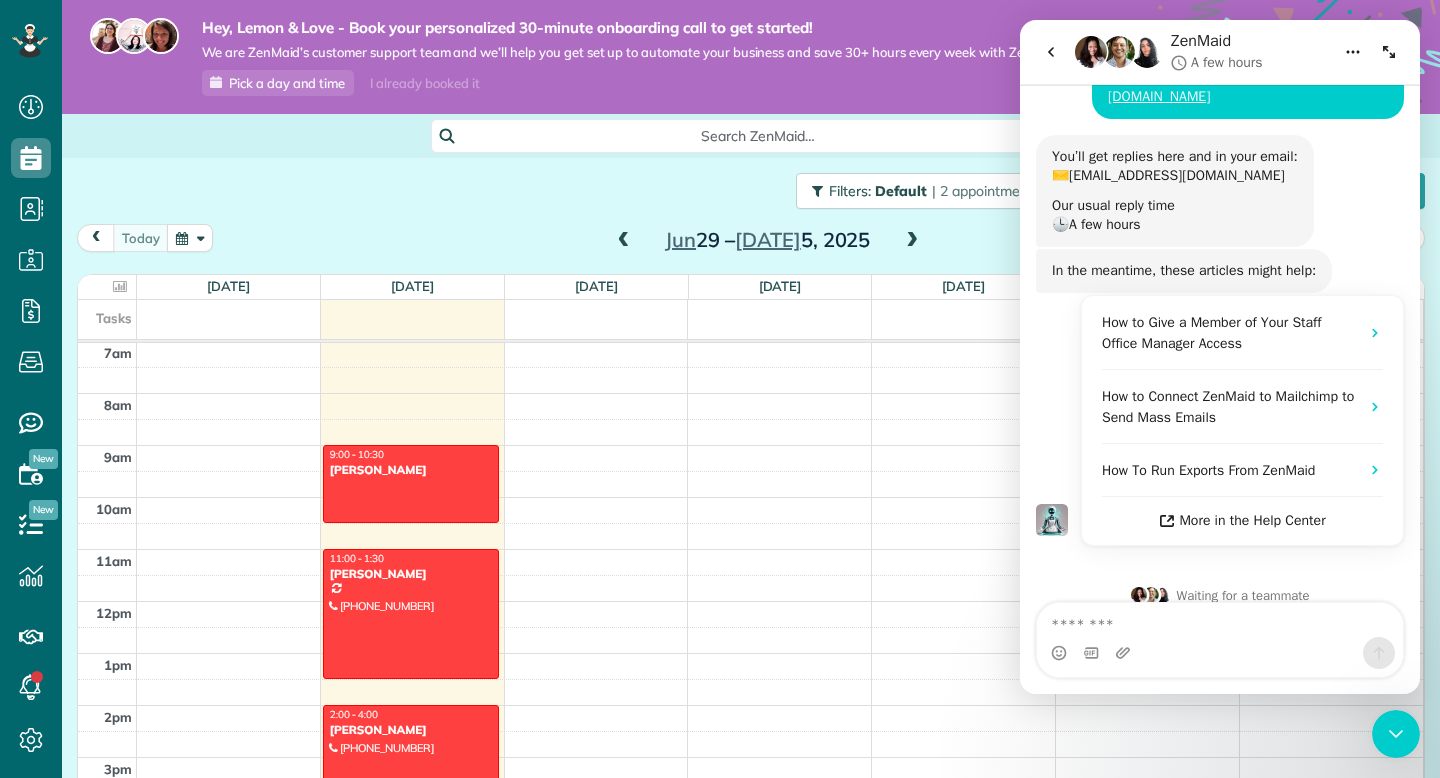 scroll, scrollTop: 211, scrollLeft: 0, axis: vertical 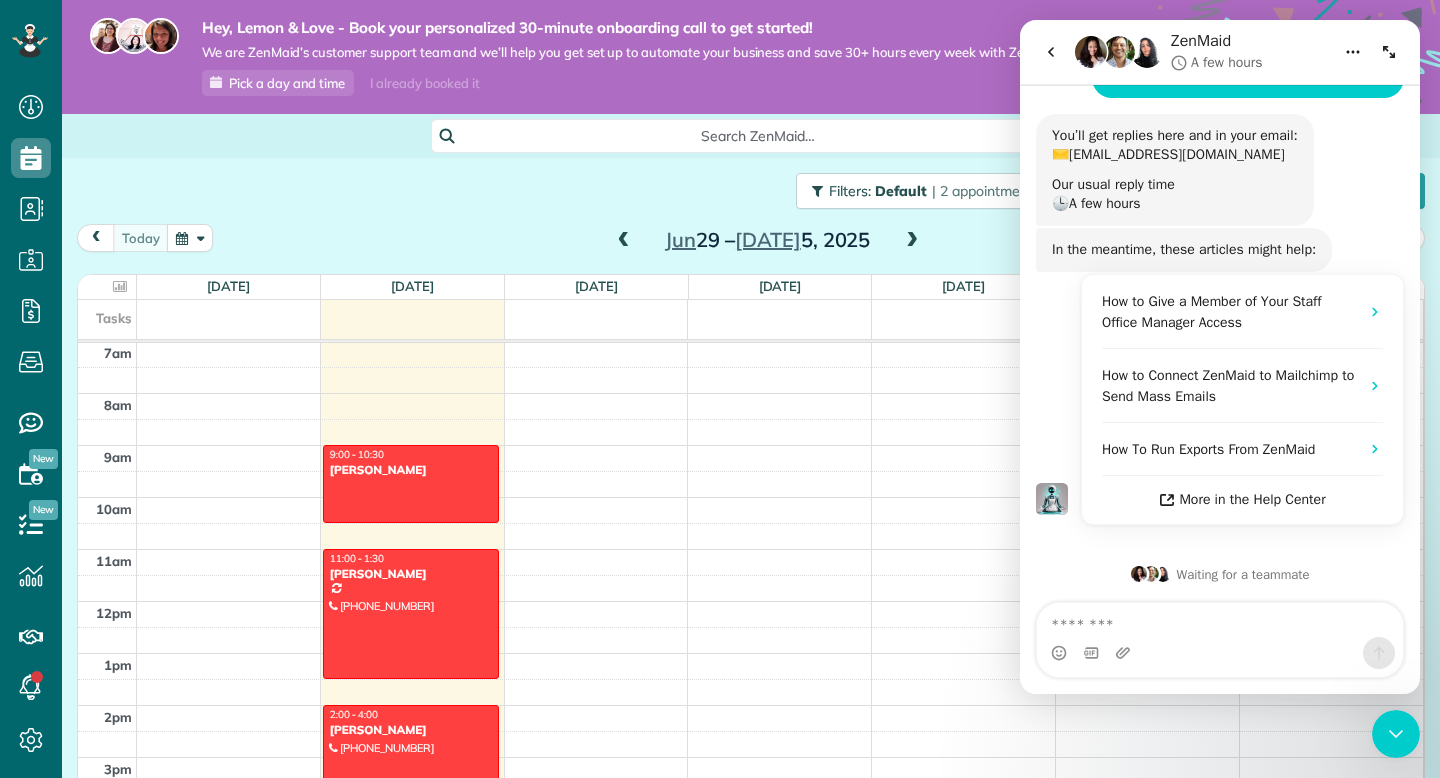 click at bounding box center [1389, 52] 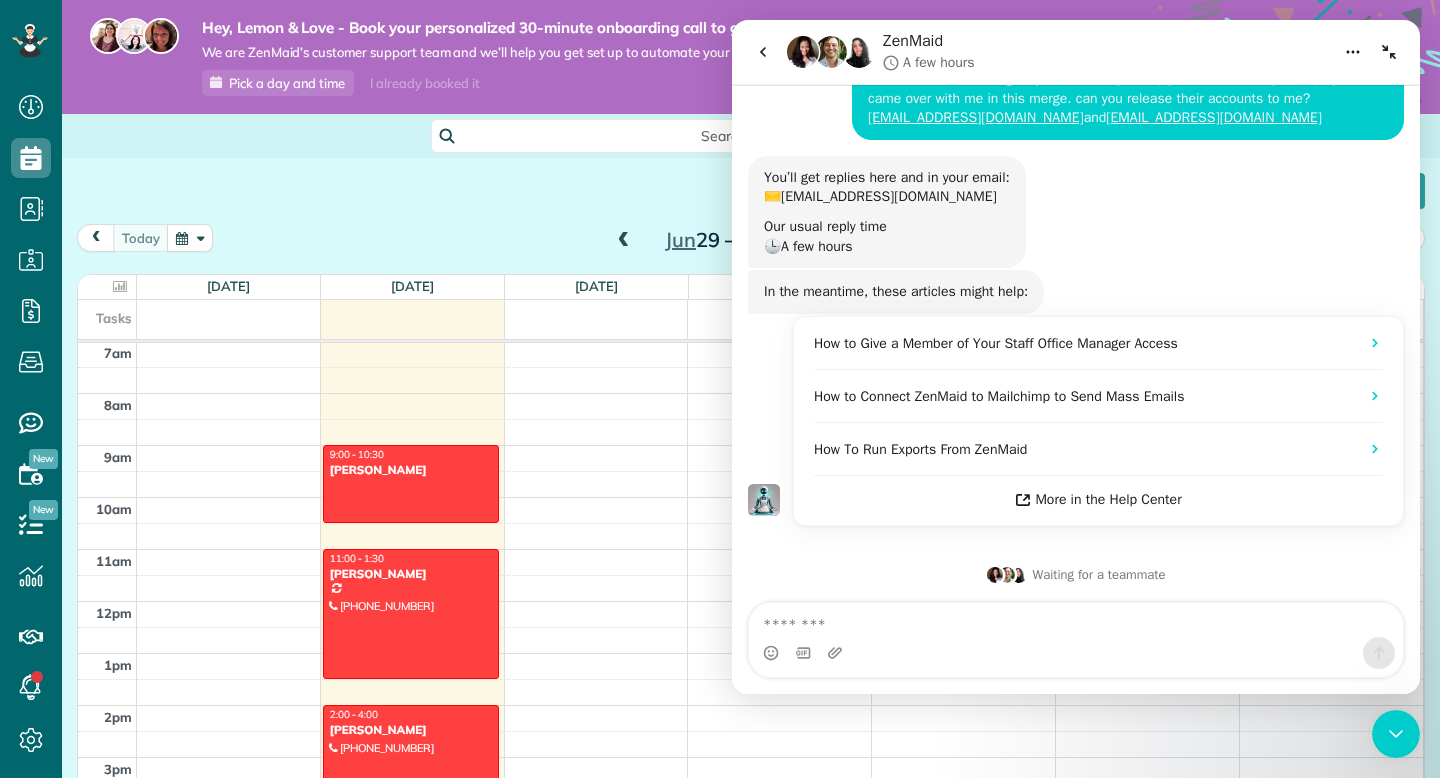click at bounding box center [1389, 52] 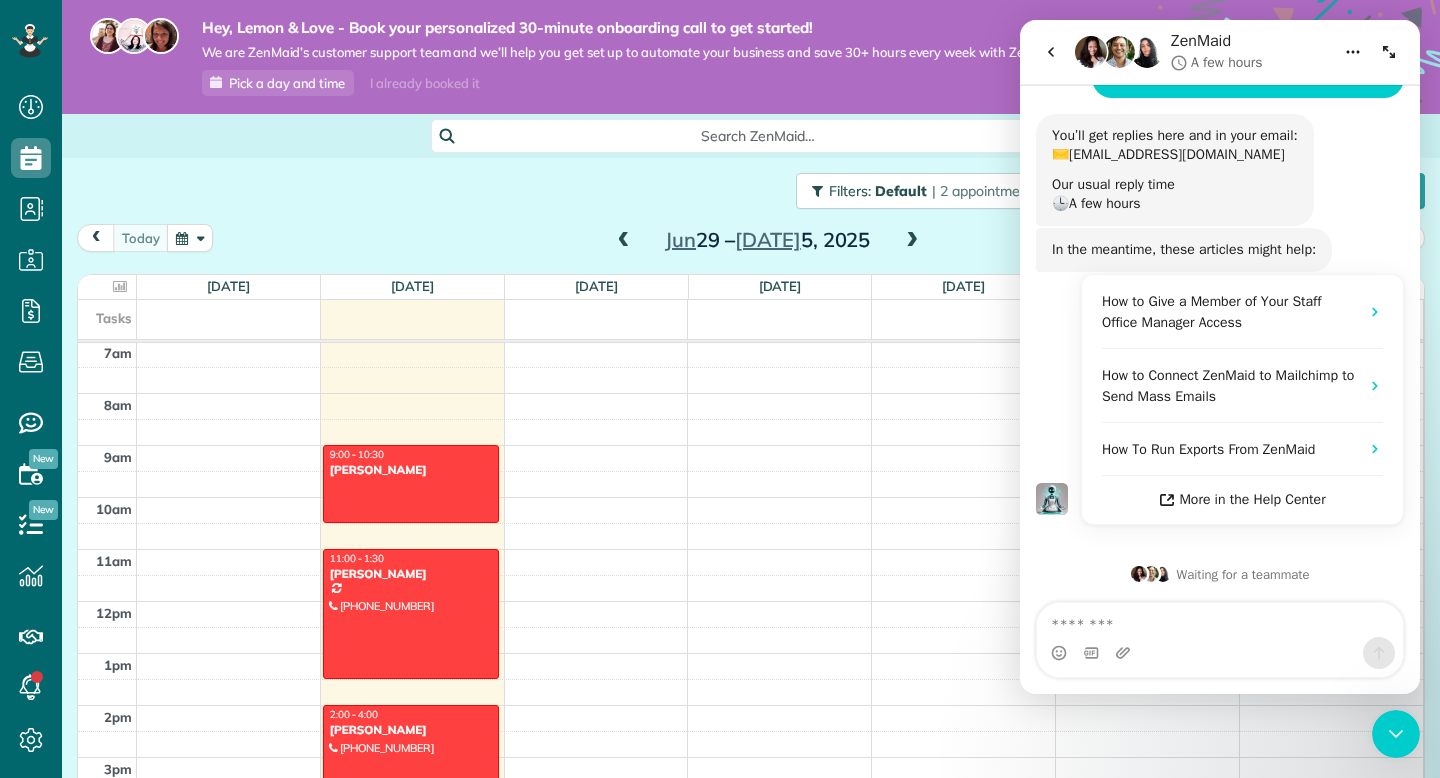 click 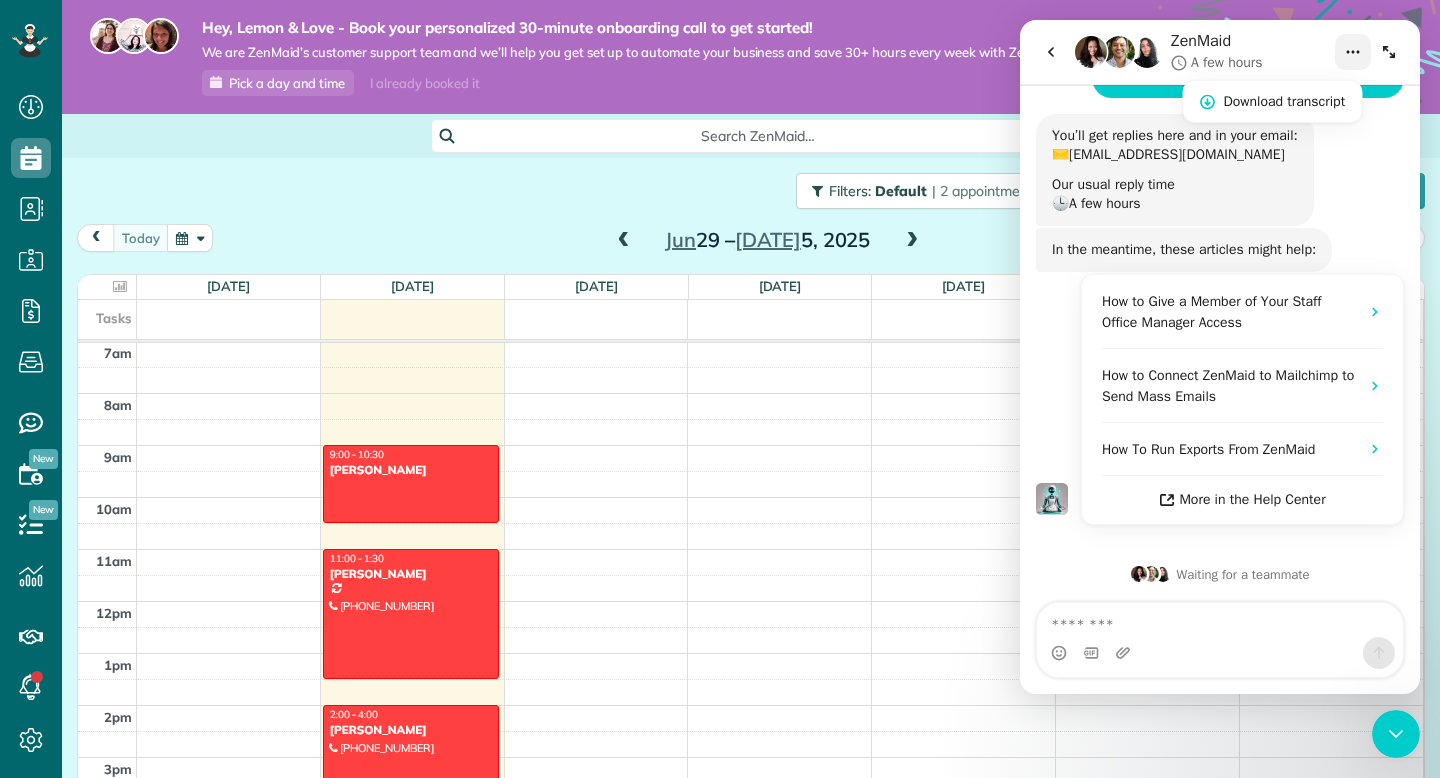 click at bounding box center (1051, 52) 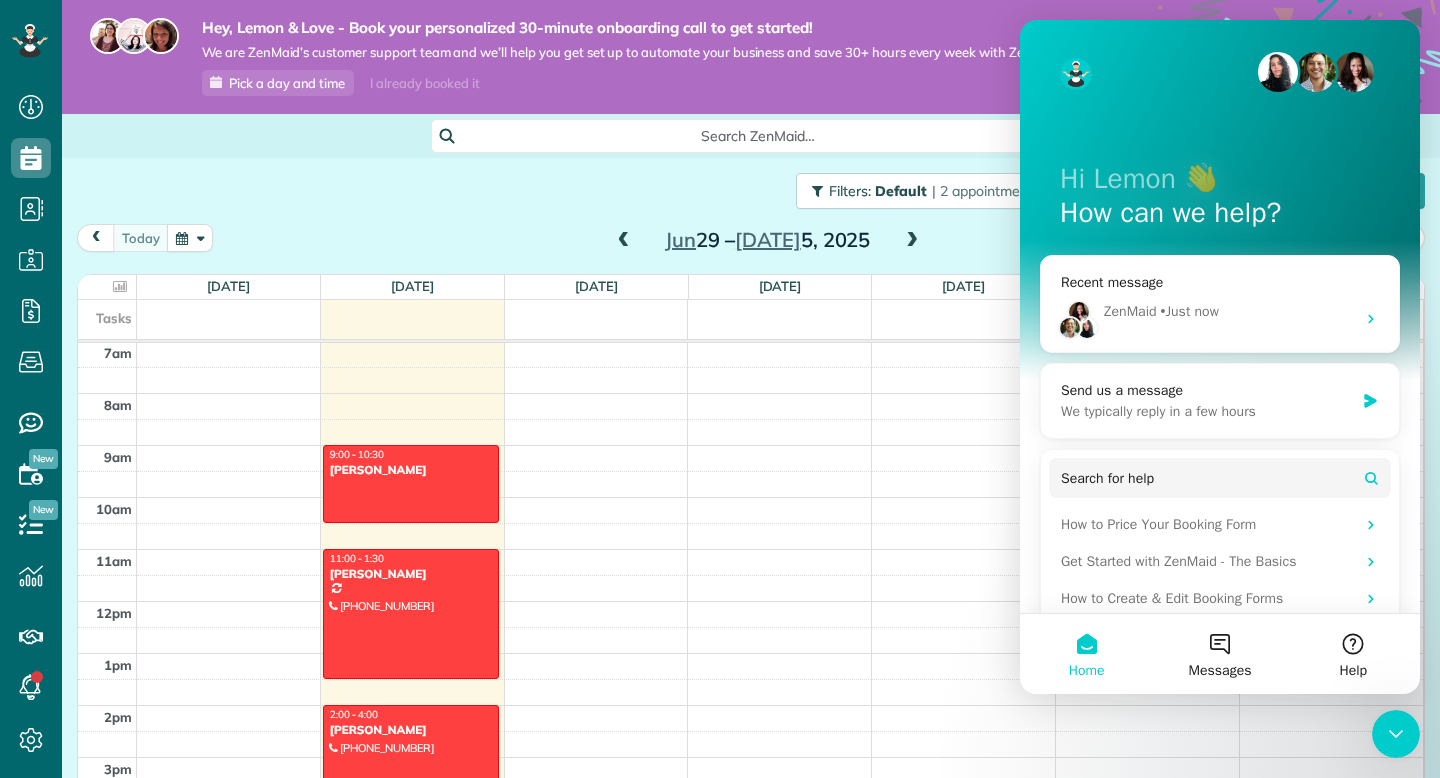 click 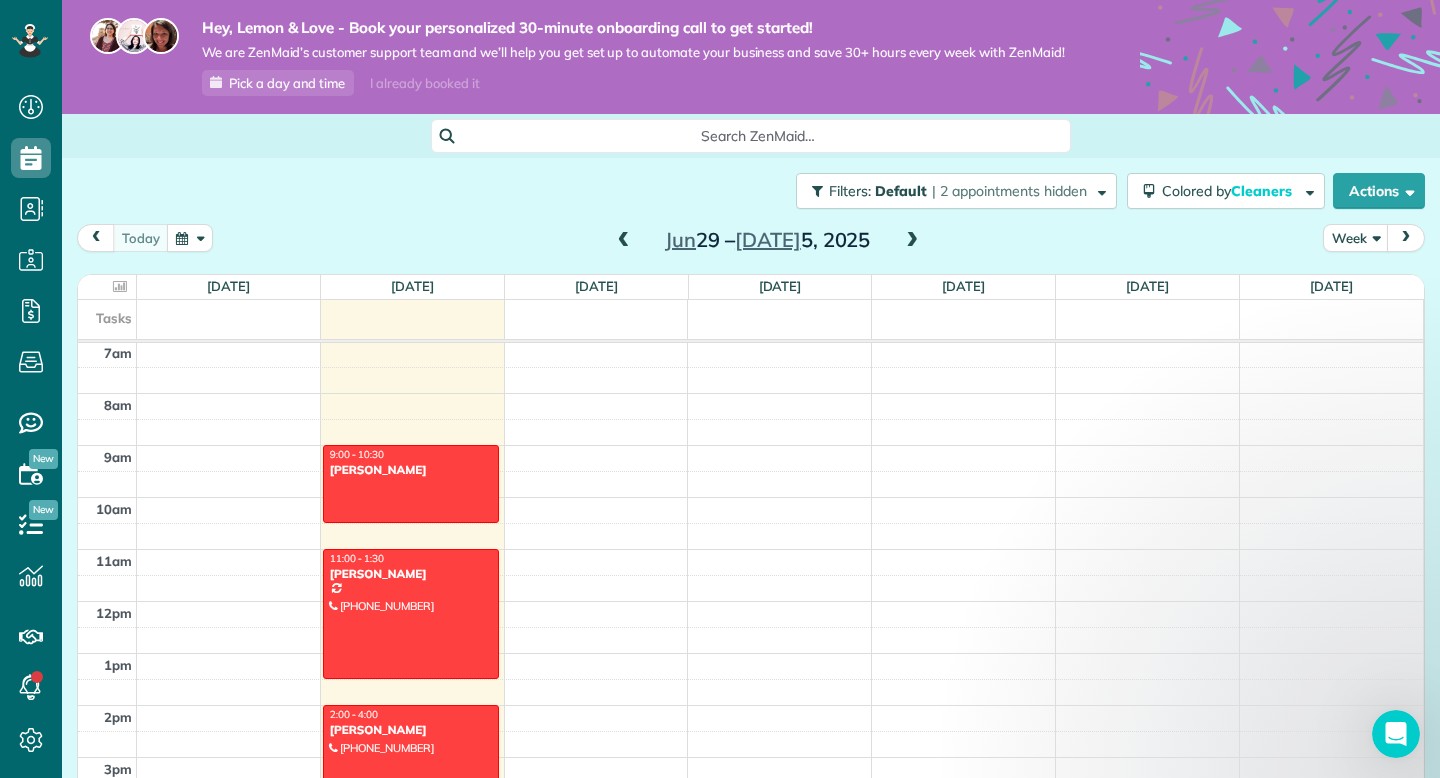 scroll, scrollTop: 0, scrollLeft: 0, axis: both 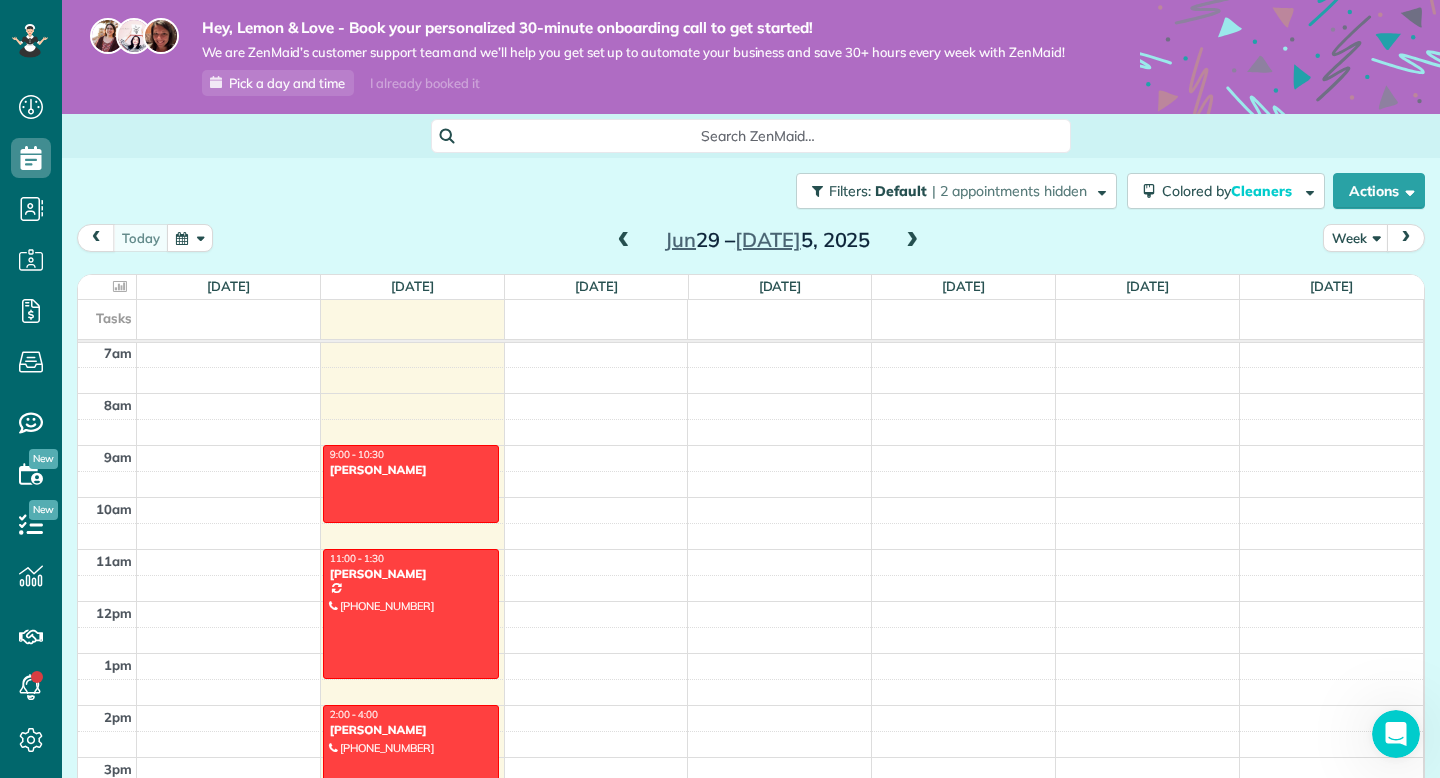 click on "12am 1am 2am 3am 4am 5am 6am 7am 8am 9am 10am 11am 12pm 1pm 2pm 3pm 4pm 5pm 6pm 7pm 8pm 9pm 10pm 11pm 9:00 - 10:30 Sharlyn Piggott 3518 West Charlene Street Meridian, ID 83642 11:00 - 1:30 Brandy Smith (530) 514-4685 15110 Ripples Drive Caldwell, ID 83607 2:00 - 4:00 Michele Martinek (859) 629-9820 1408 Fawnsgrove Way Caldwell, ID 83605" at bounding box center [750, 601] 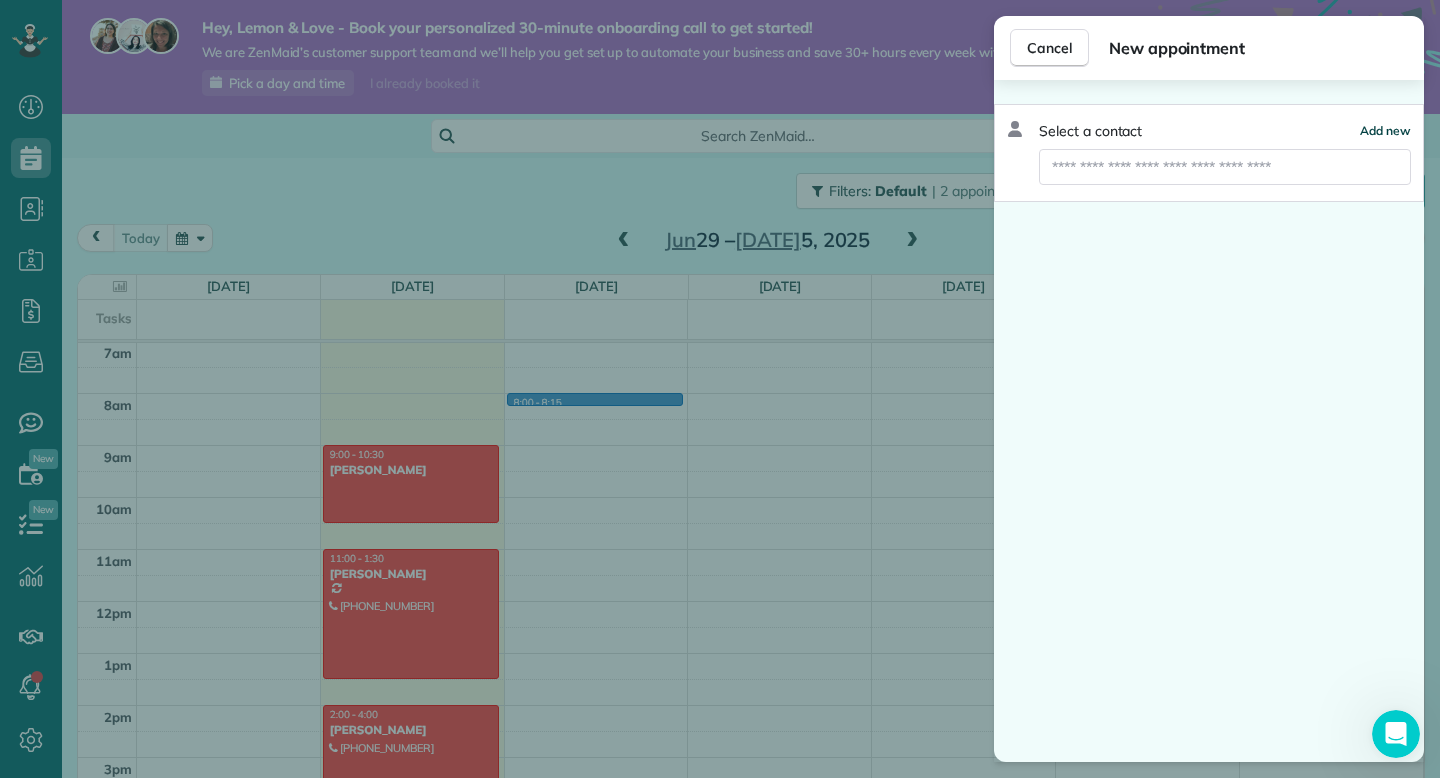 click on "Add new" at bounding box center (1385, 130) 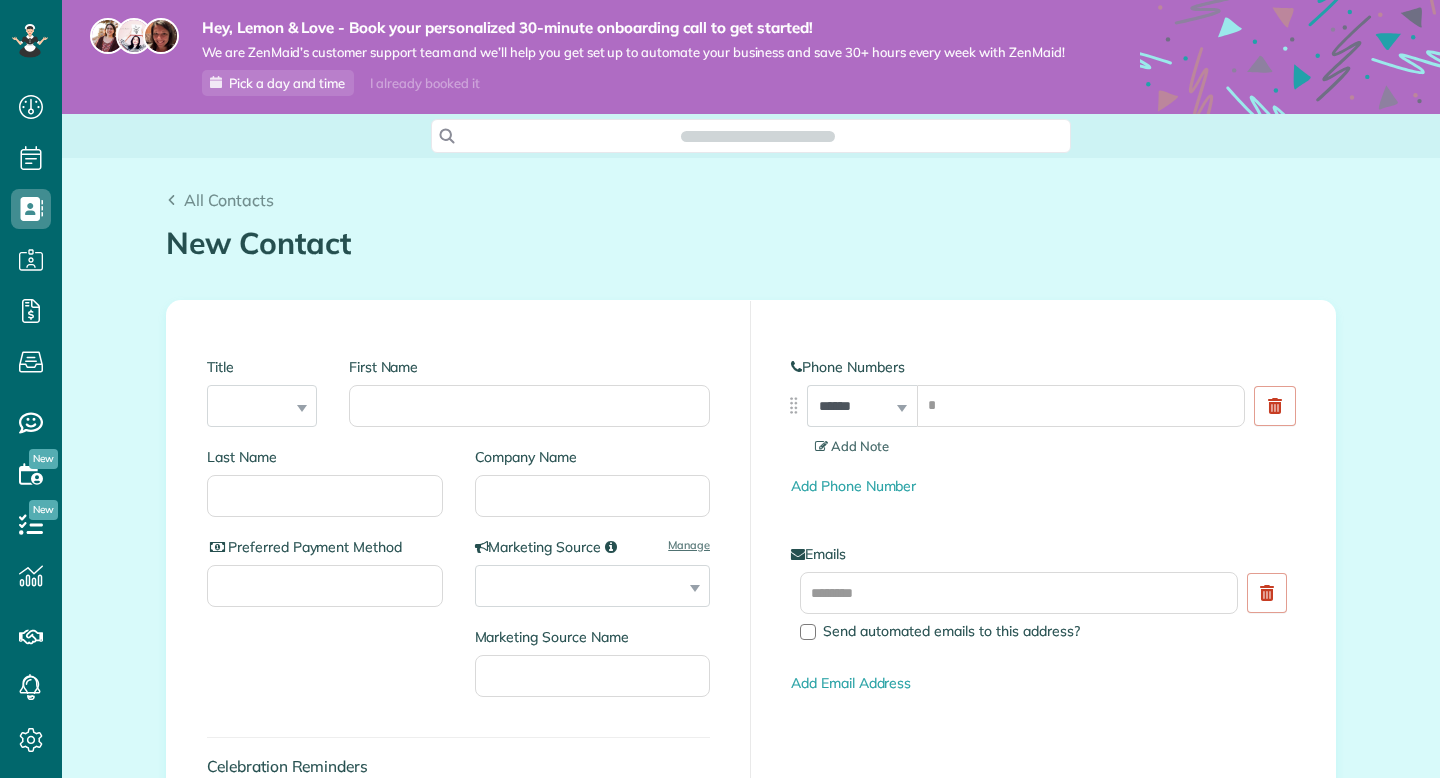 scroll, scrollTop: 0, scrollLeft: 0, axis: both 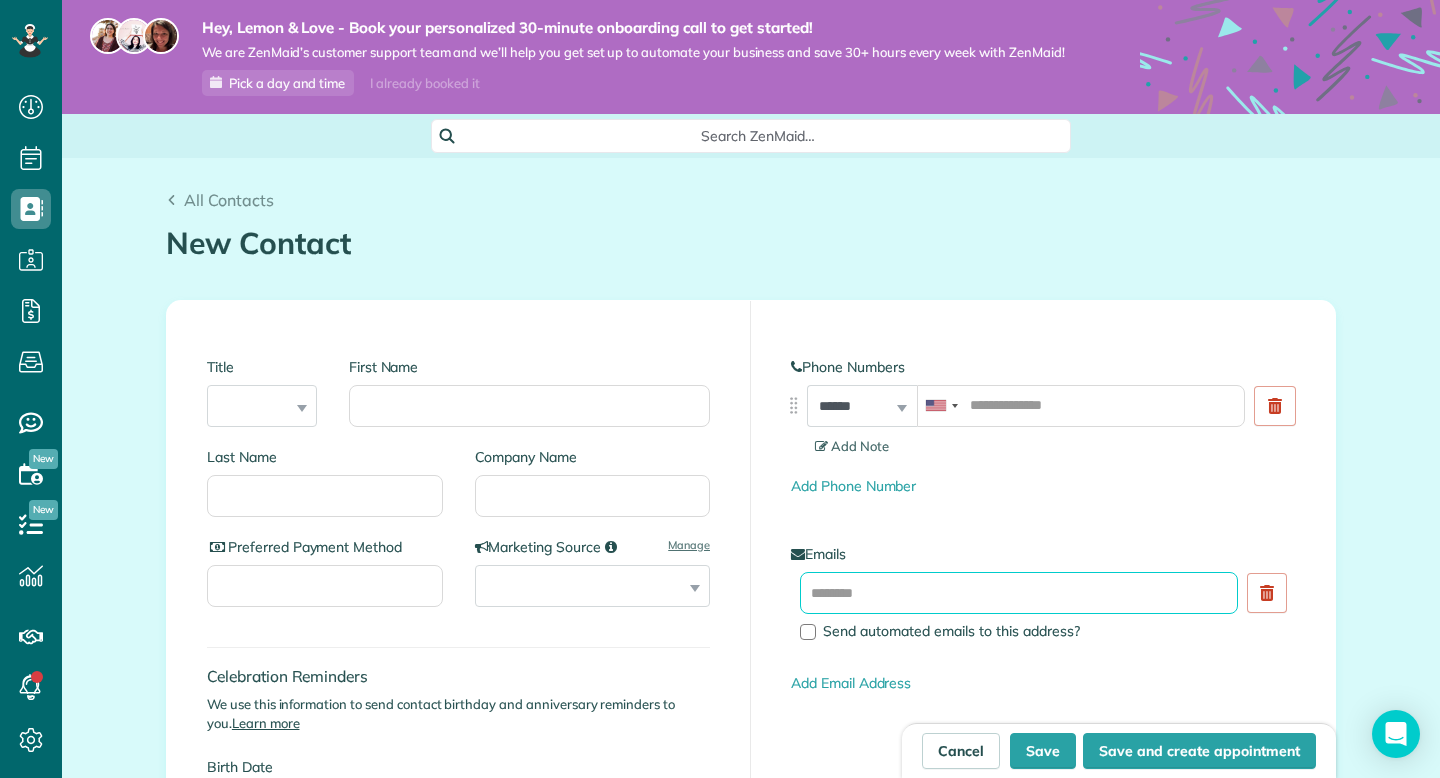 click at bounding box center [1019, 593] 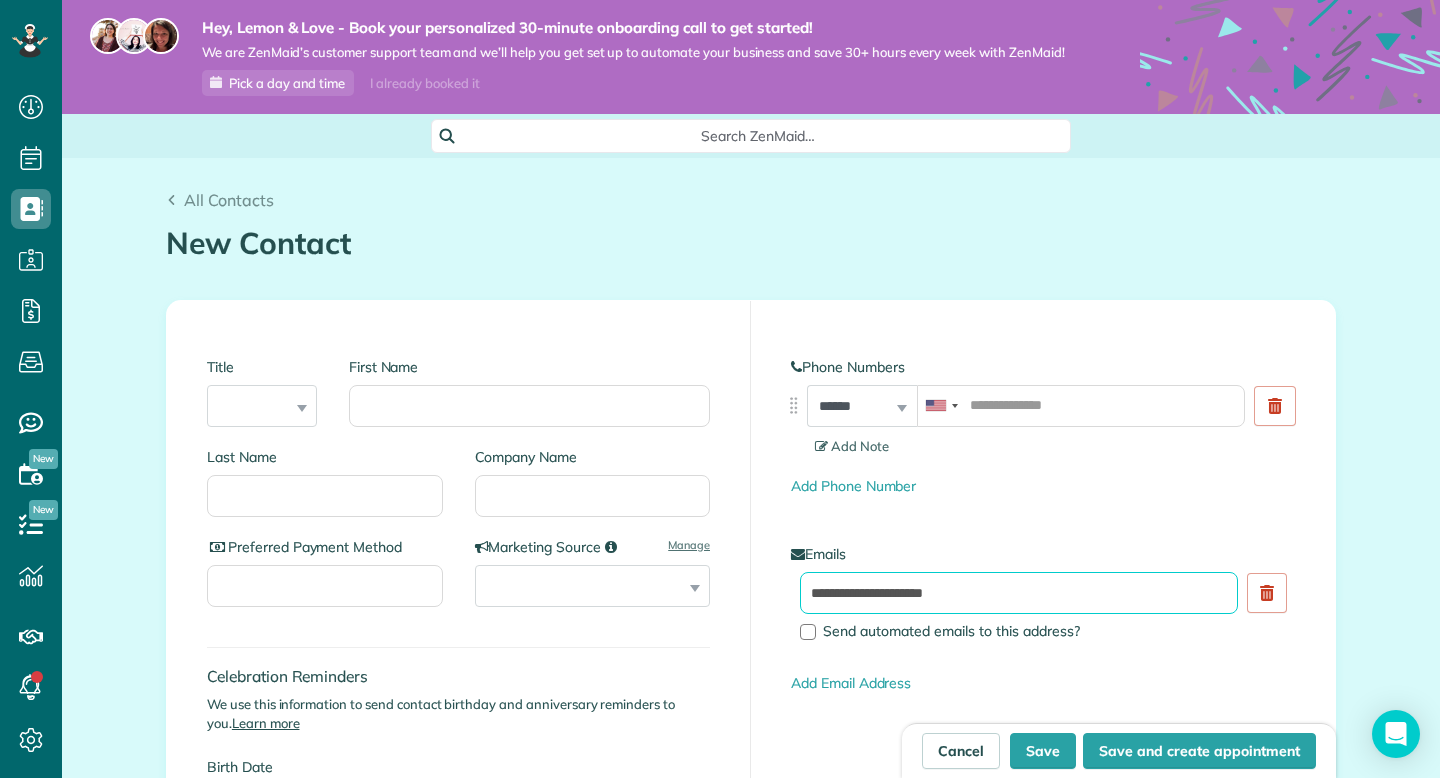 type on "**********" 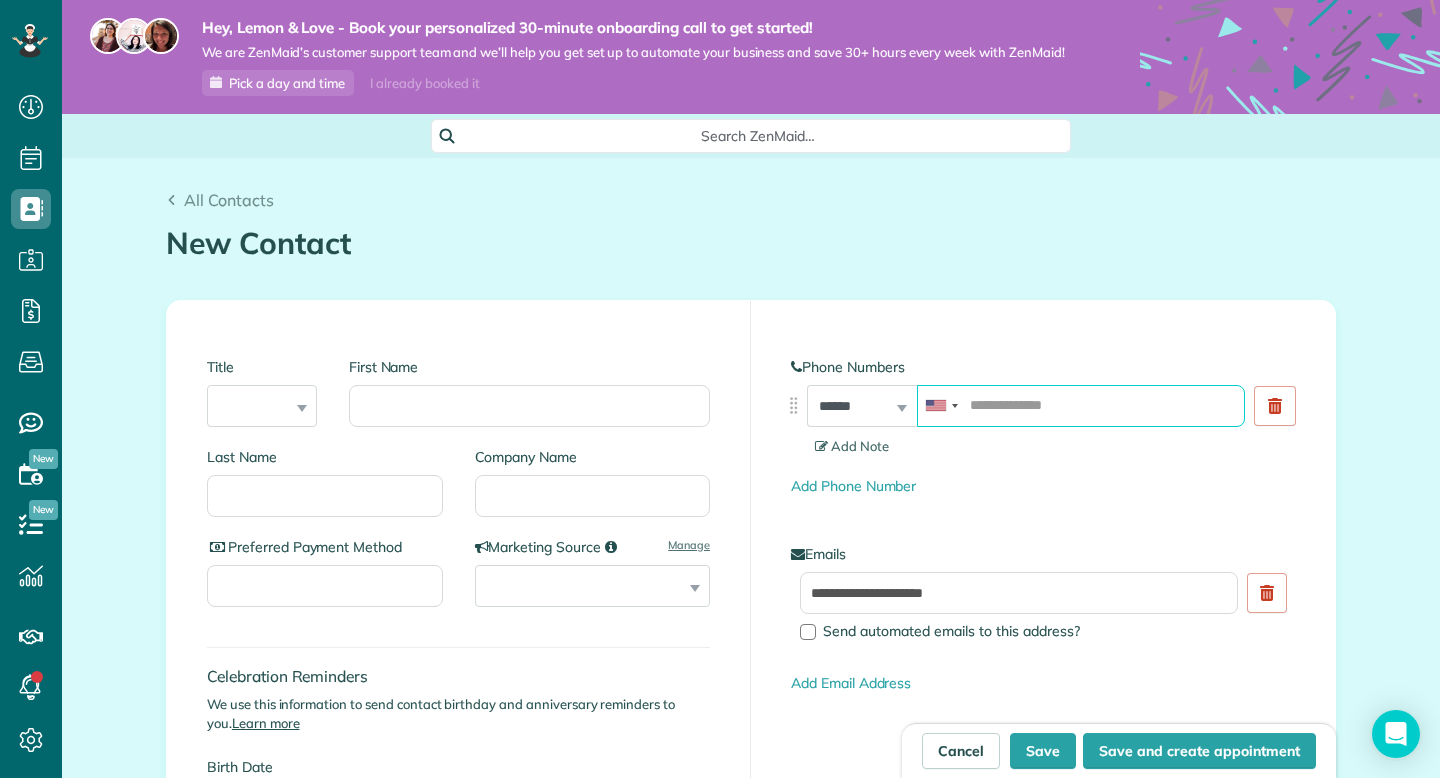 click at bounding box center (1081, 406) 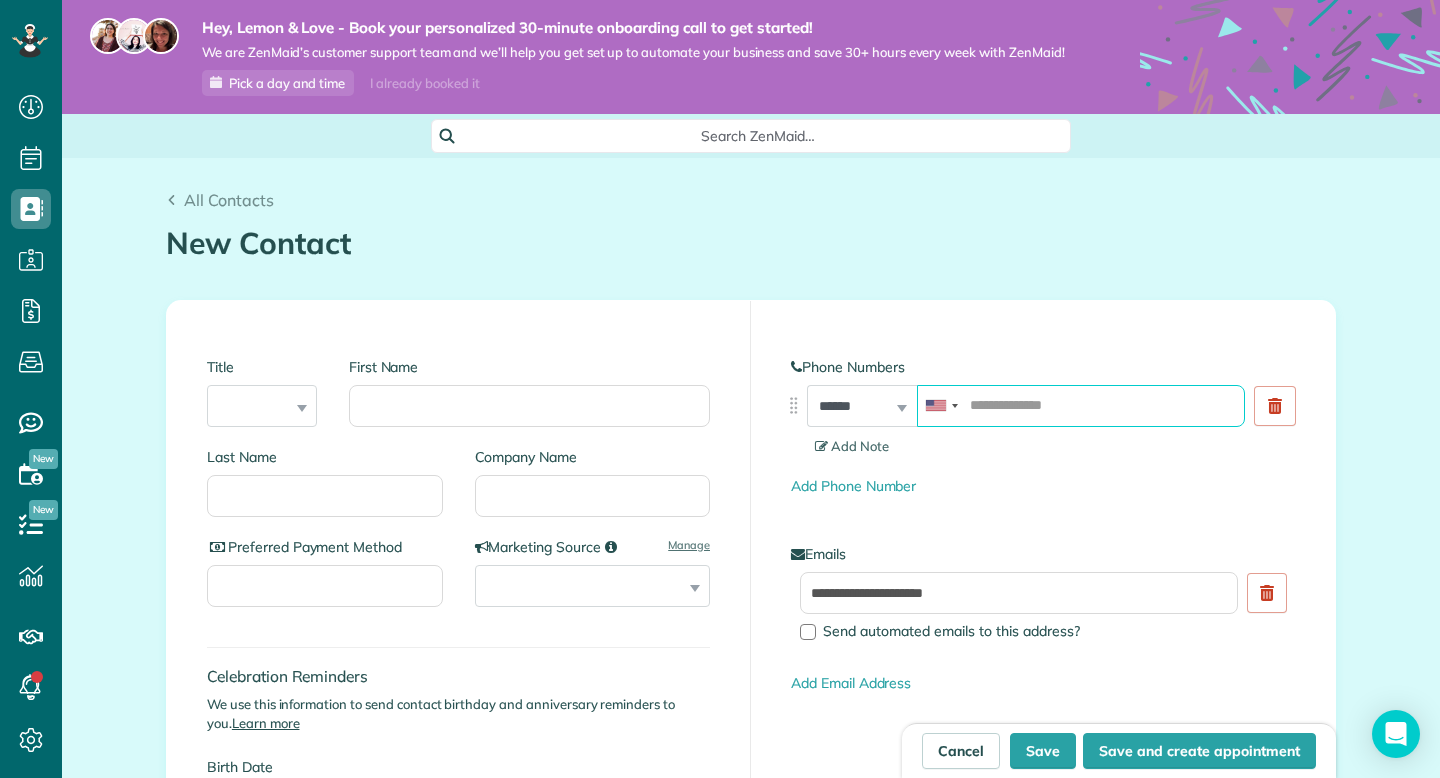 paste on "**********" 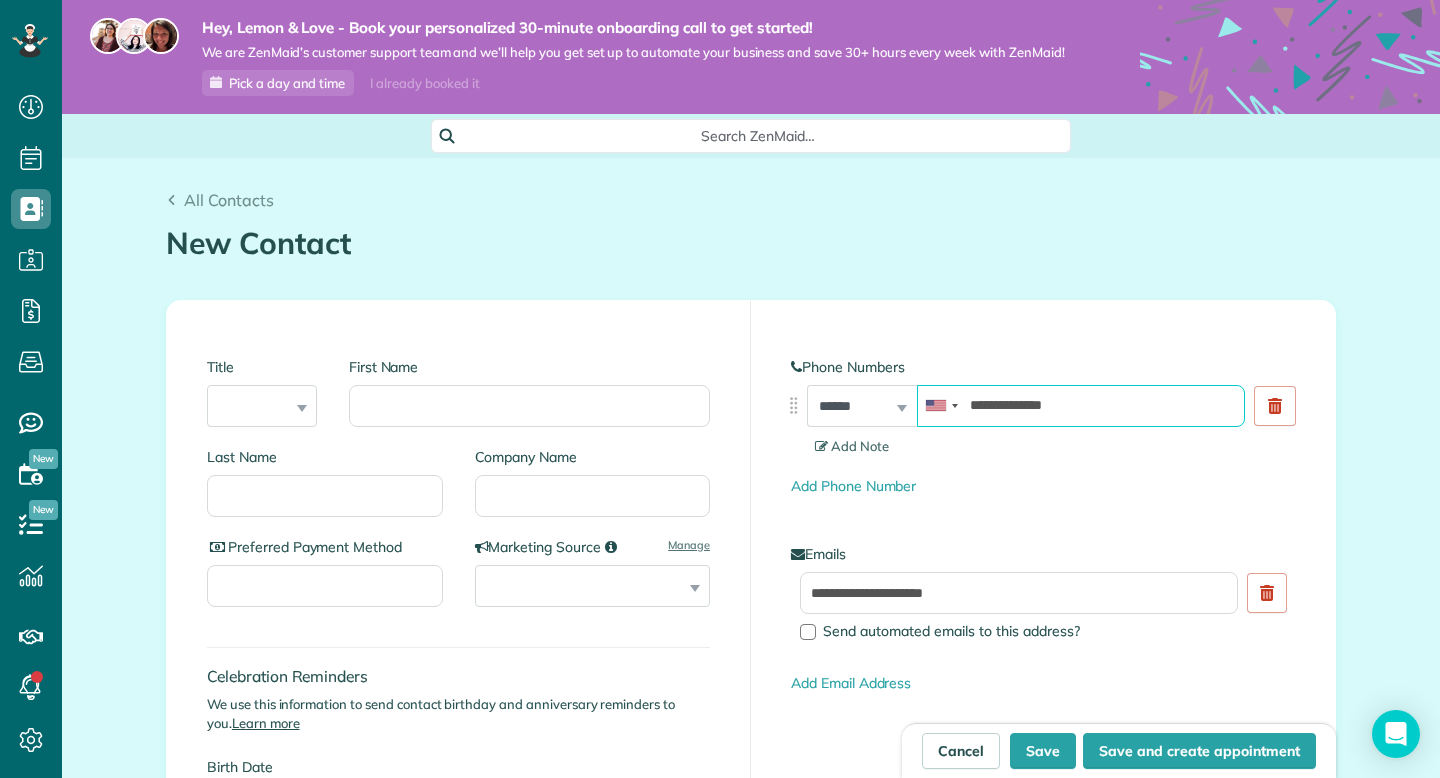 type on "**********" 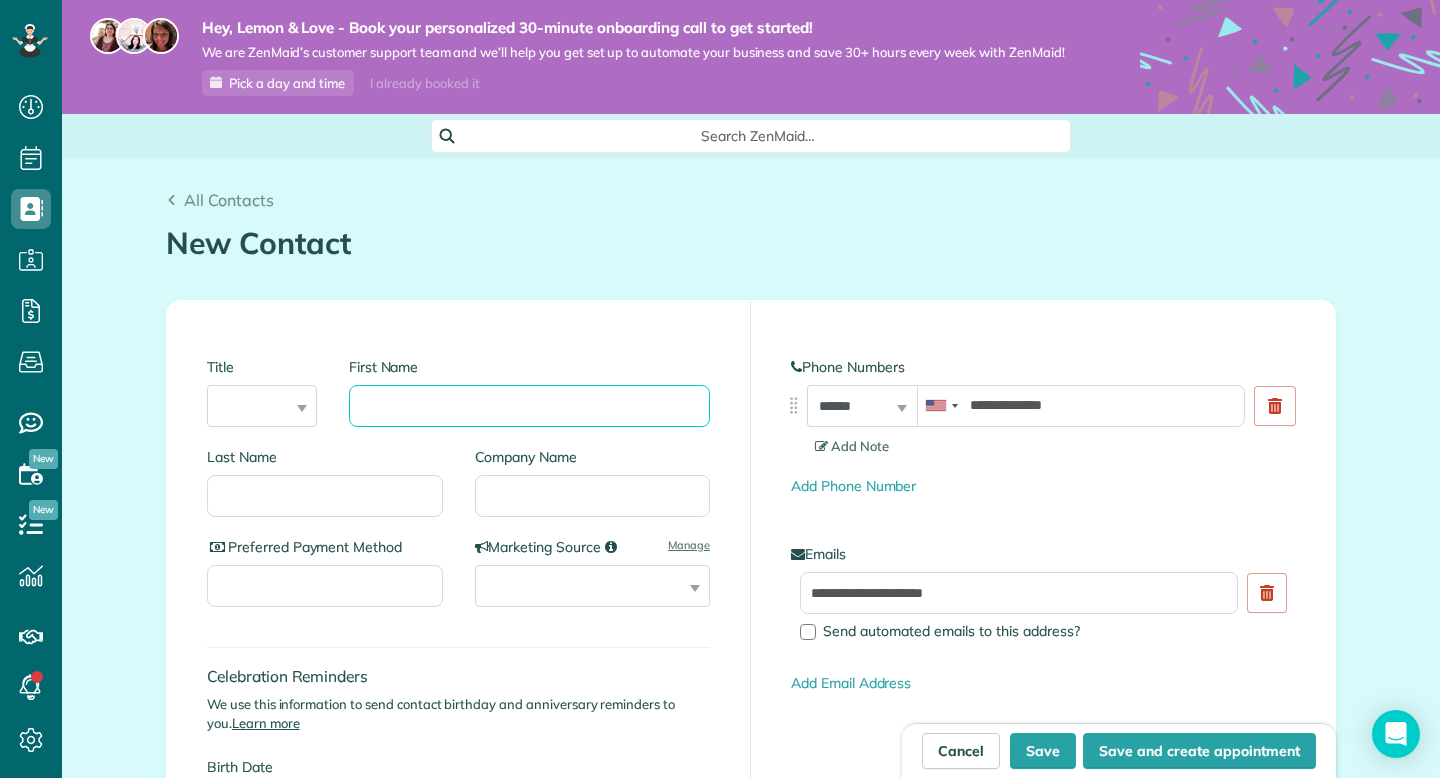 click on "First Name" at bounding box center (529, 406) 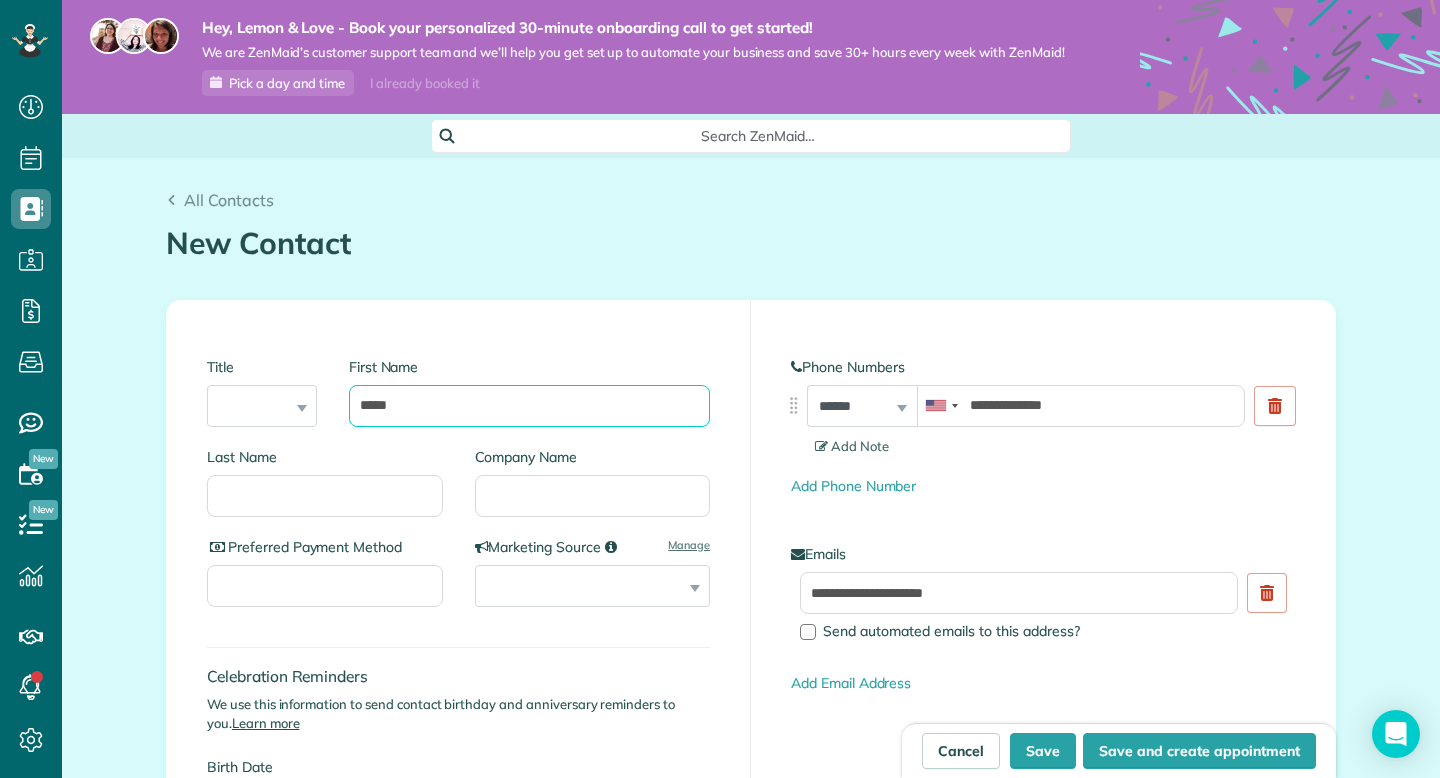 type on "*****" 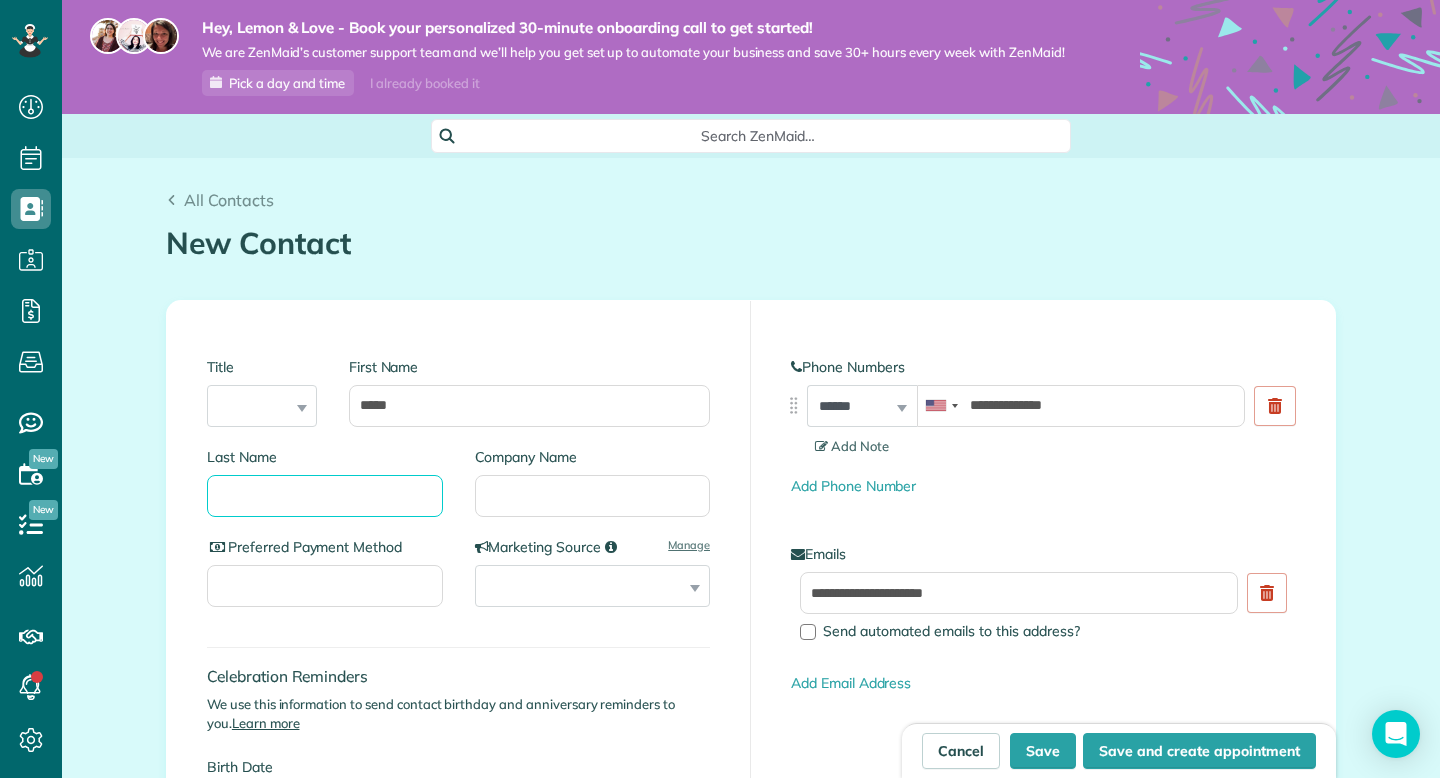 click on "Last Name" at bounding box center [325, 496] 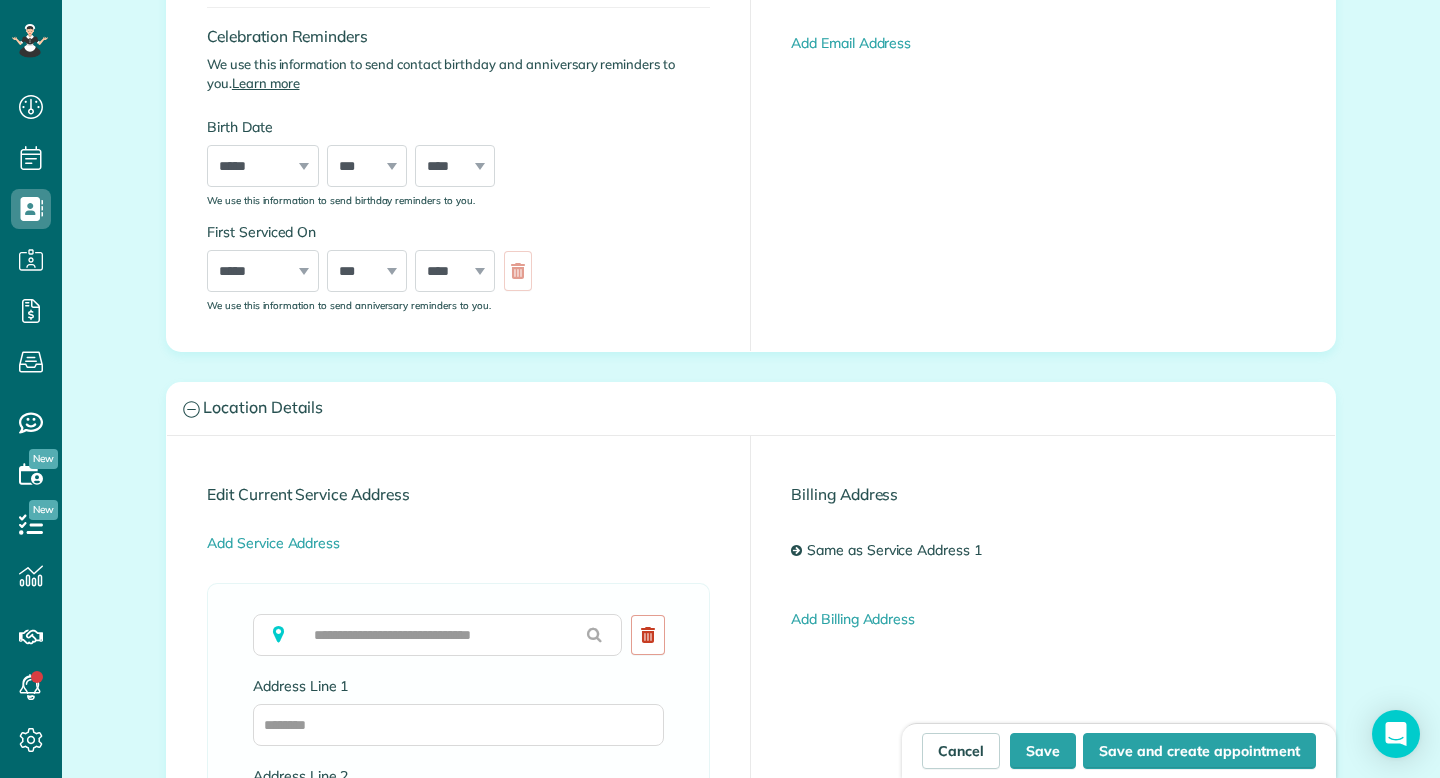 scroll, scrollTop: 737, scrollLeft: 0, axis: vertical 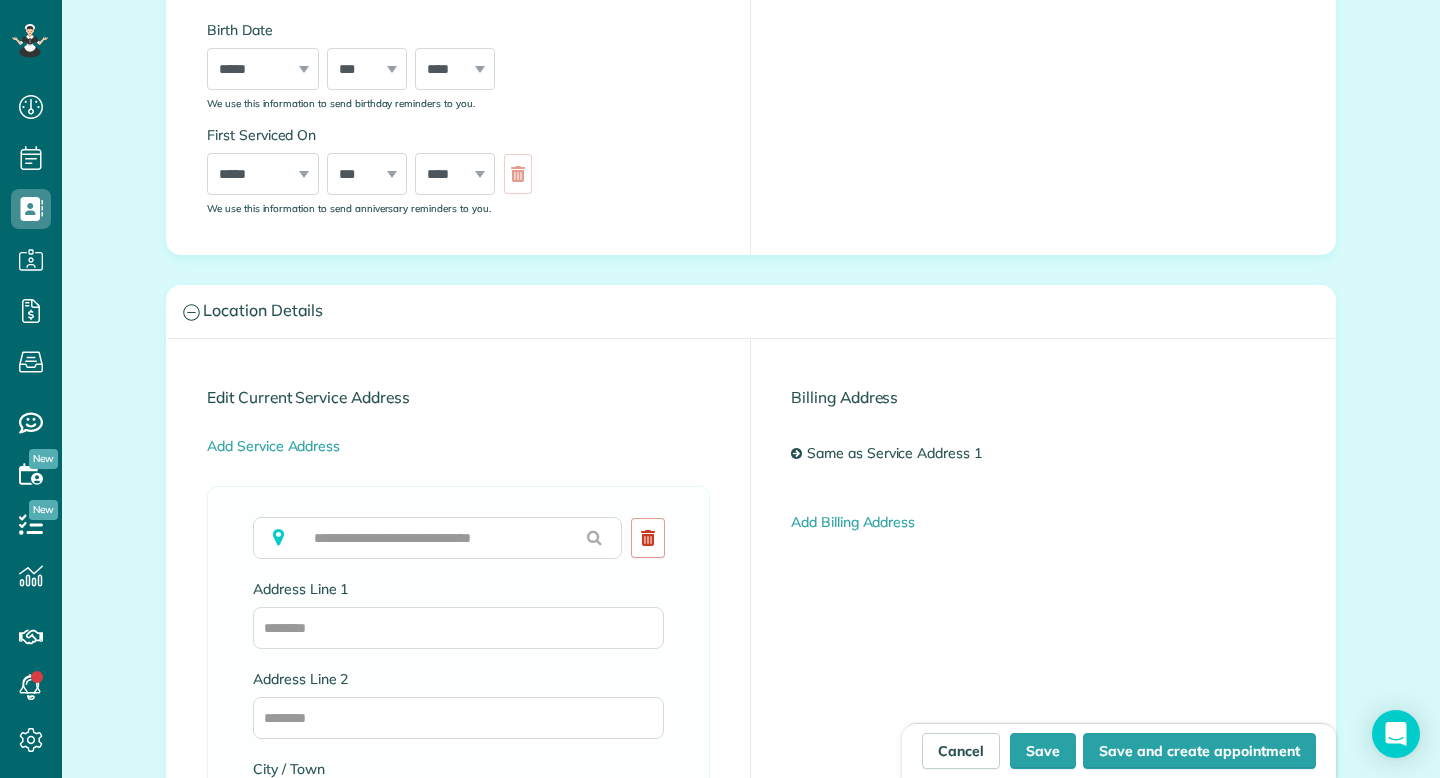 type on "**********" 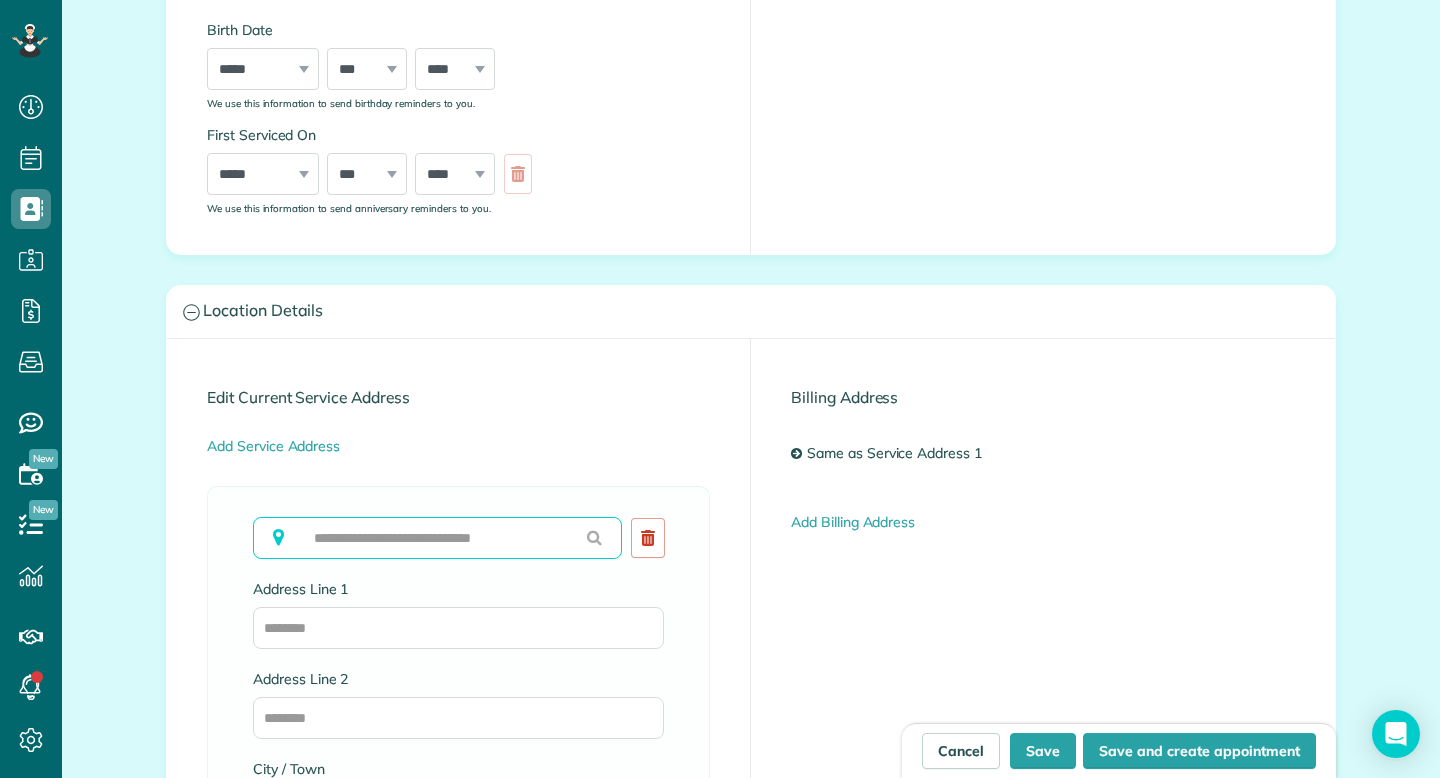 click at bounding box center (437, 538) 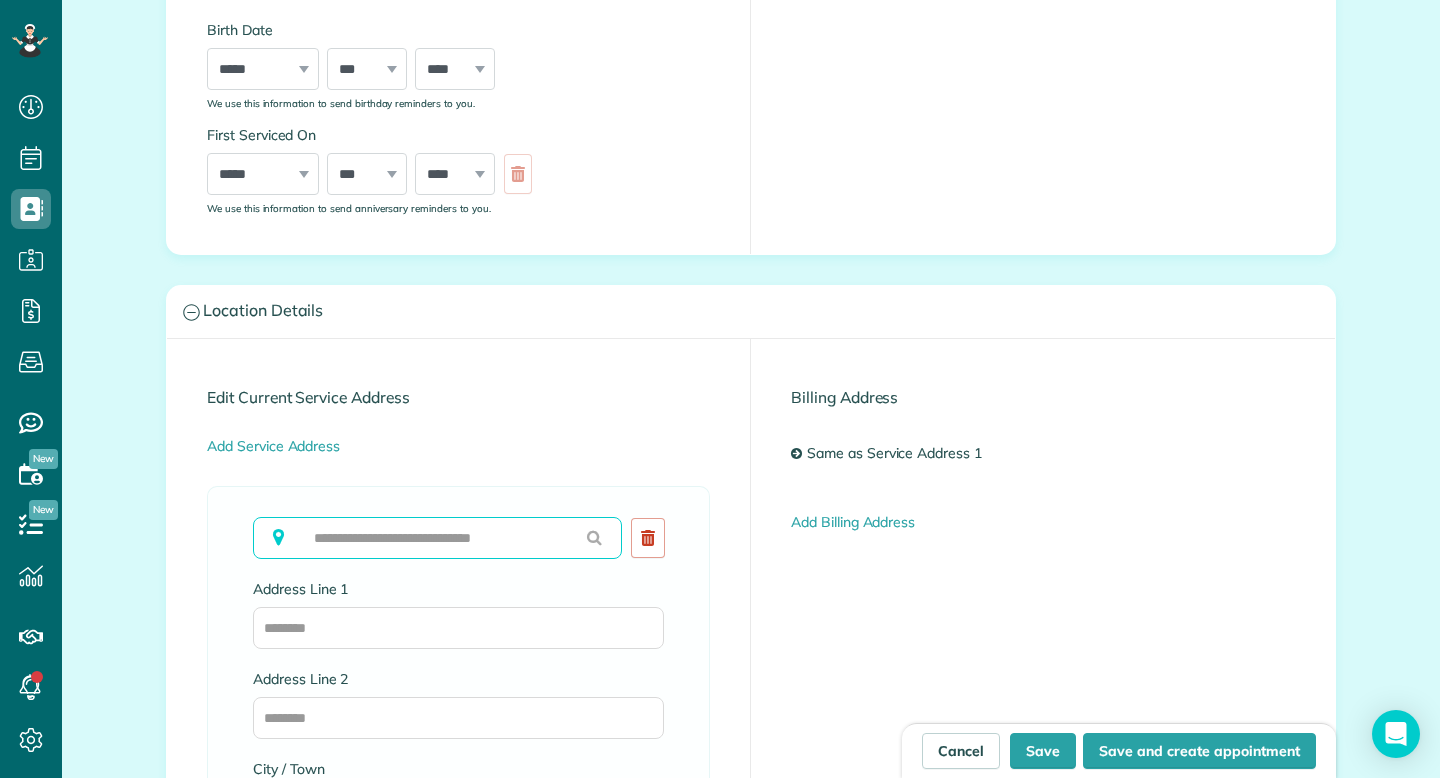 paste on "**********" 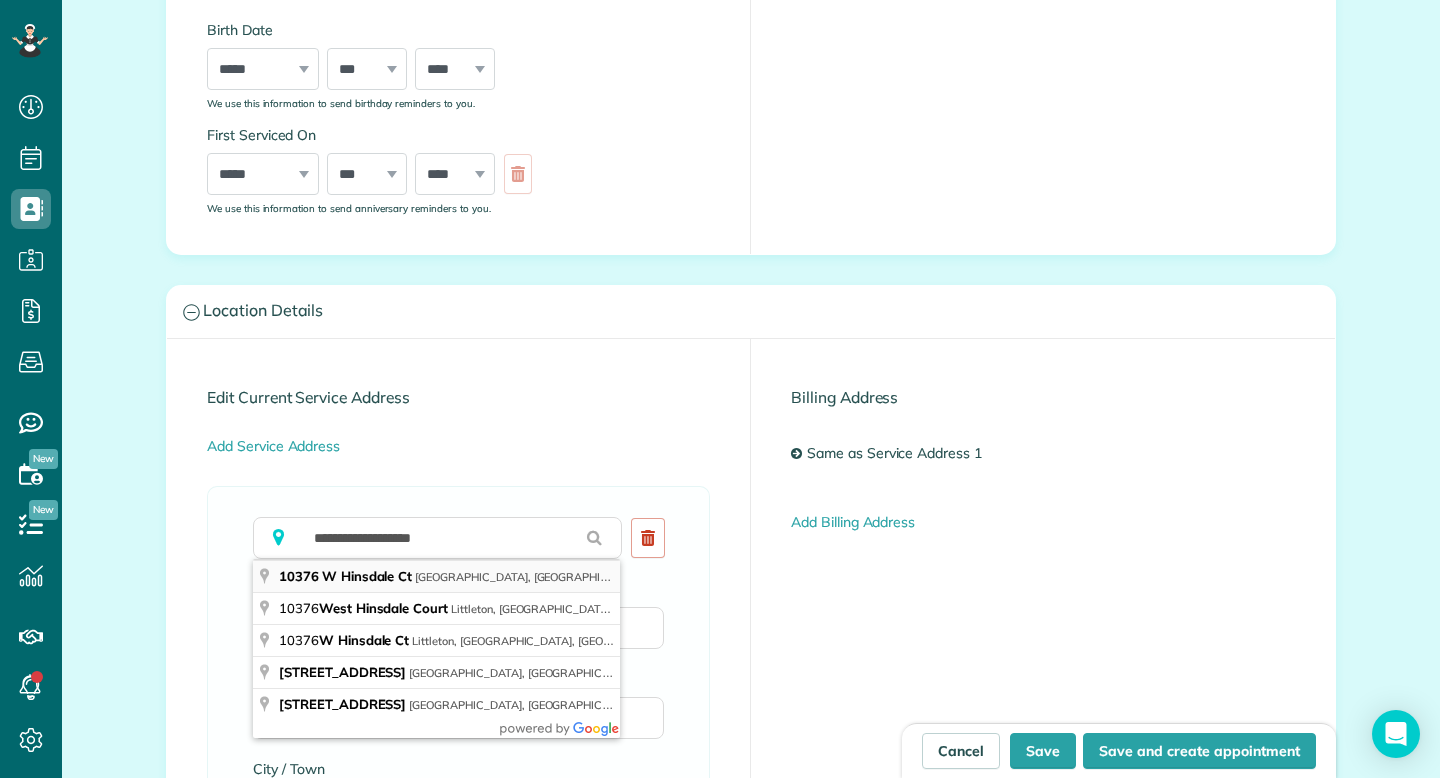 type on "**********" 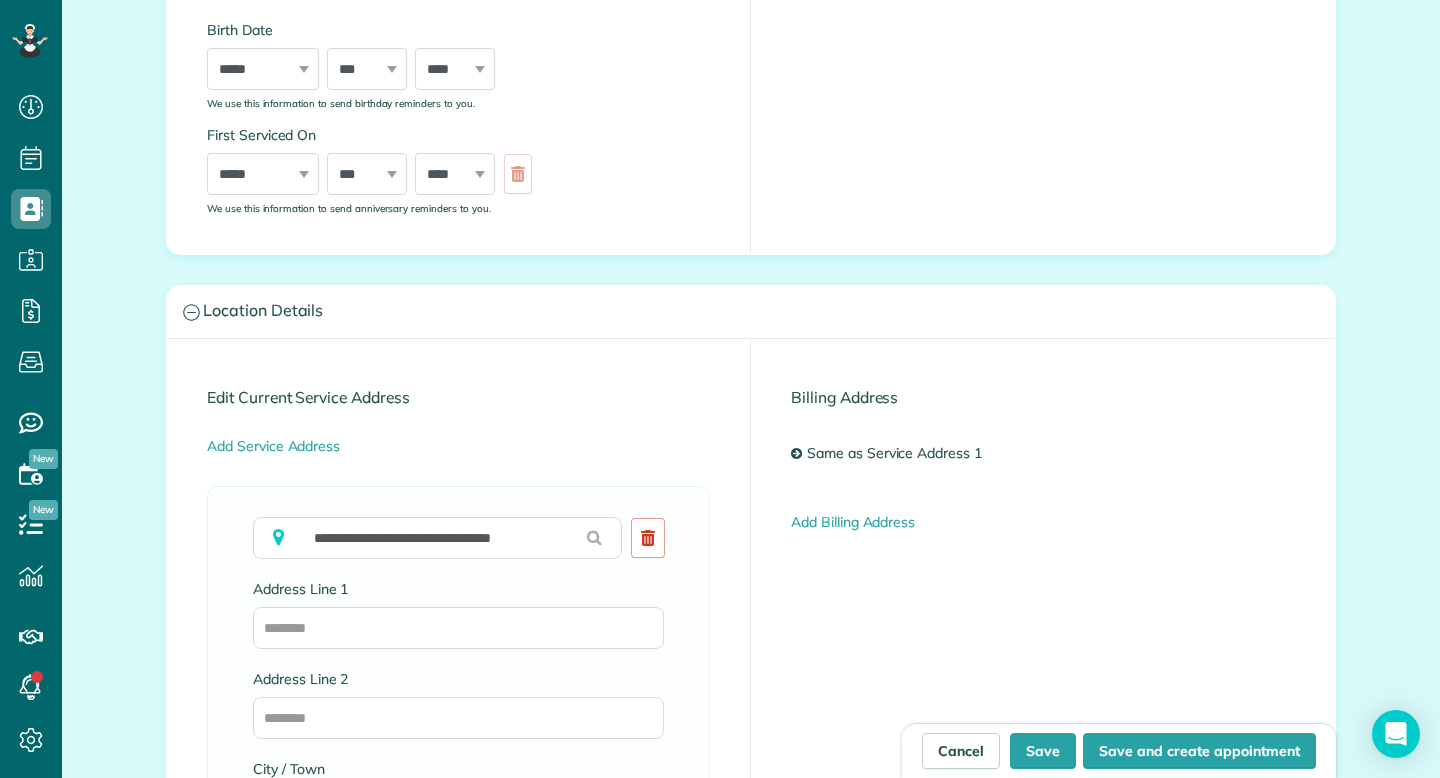 type on "**********" 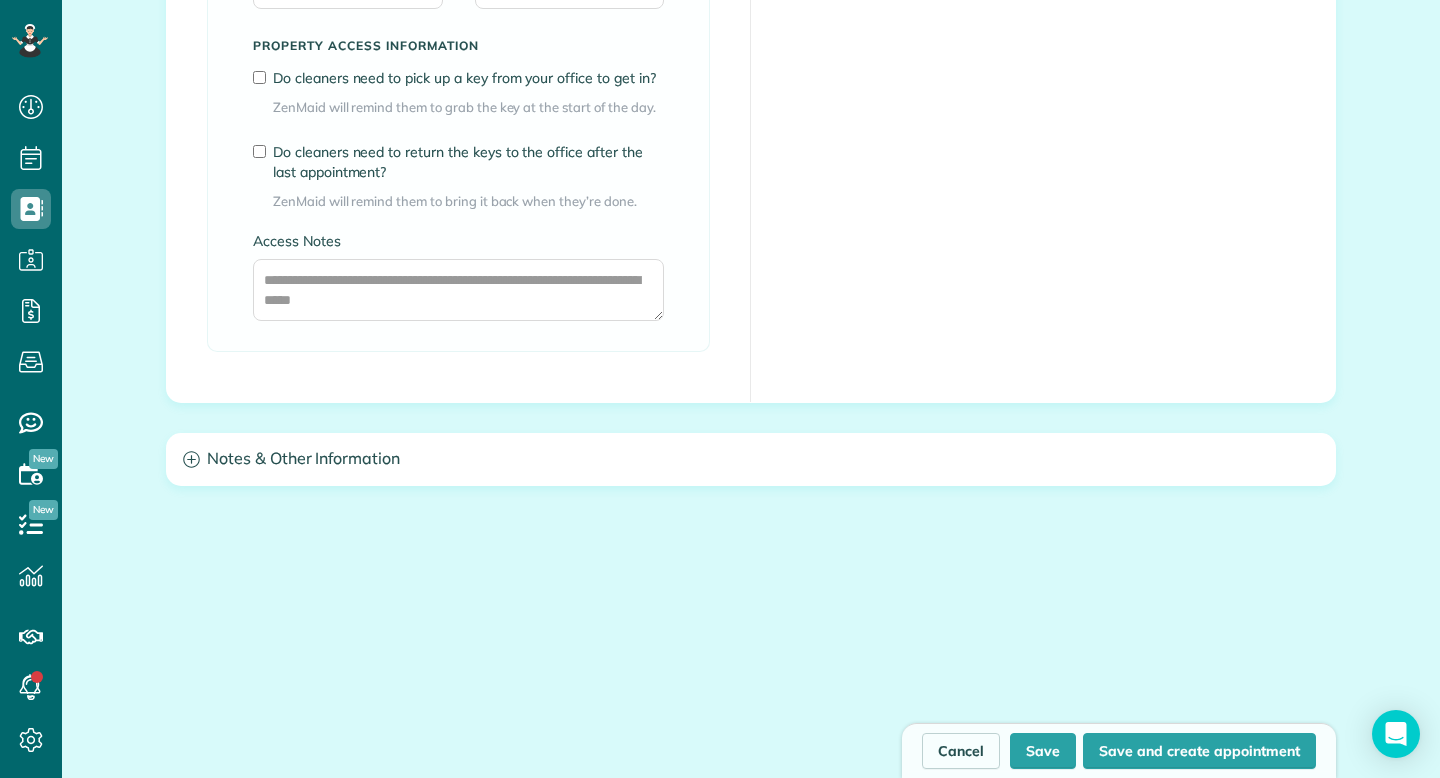 scroll, scrollTop: 1658, scrollLeft: 0, axis: vertical 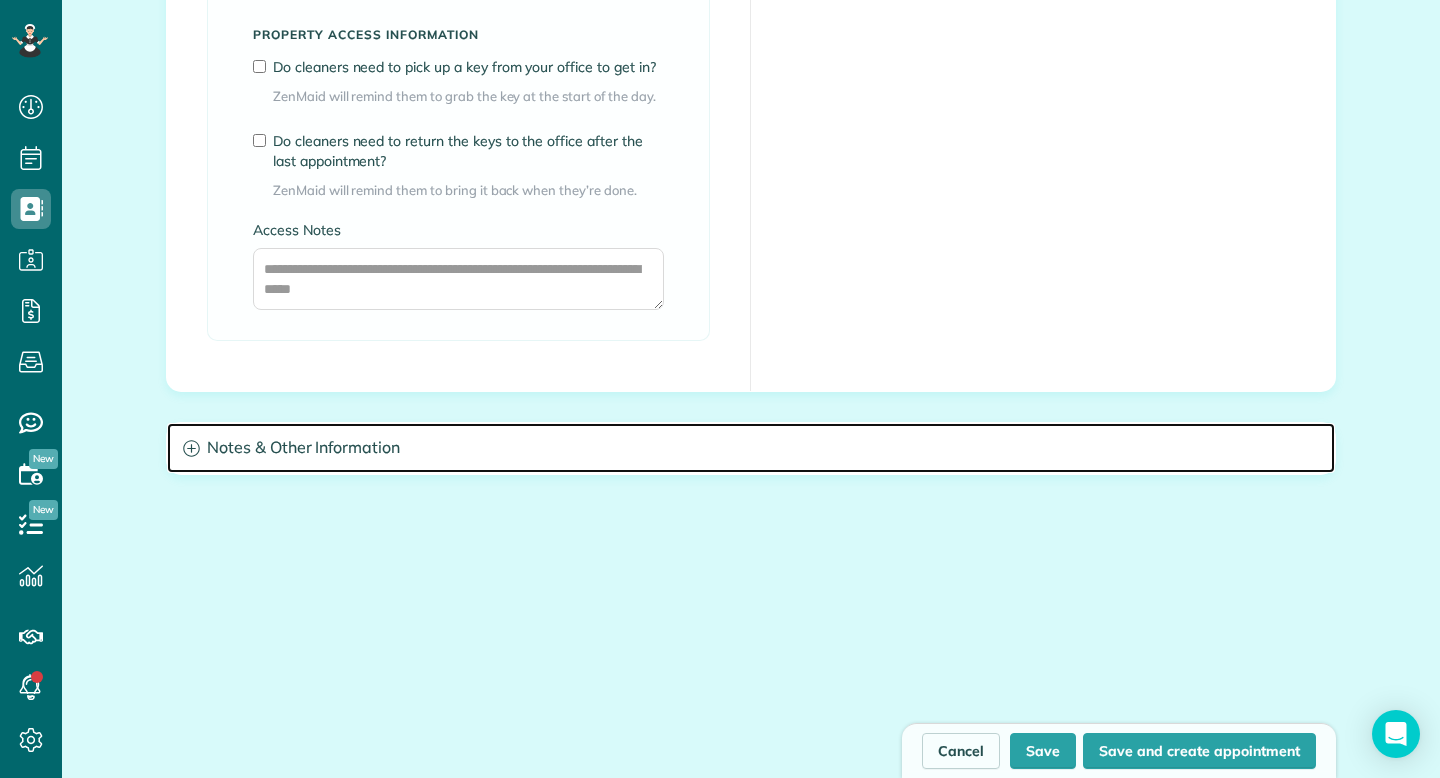 click on "Notes & Other Information" at bounding box center (751, 448) 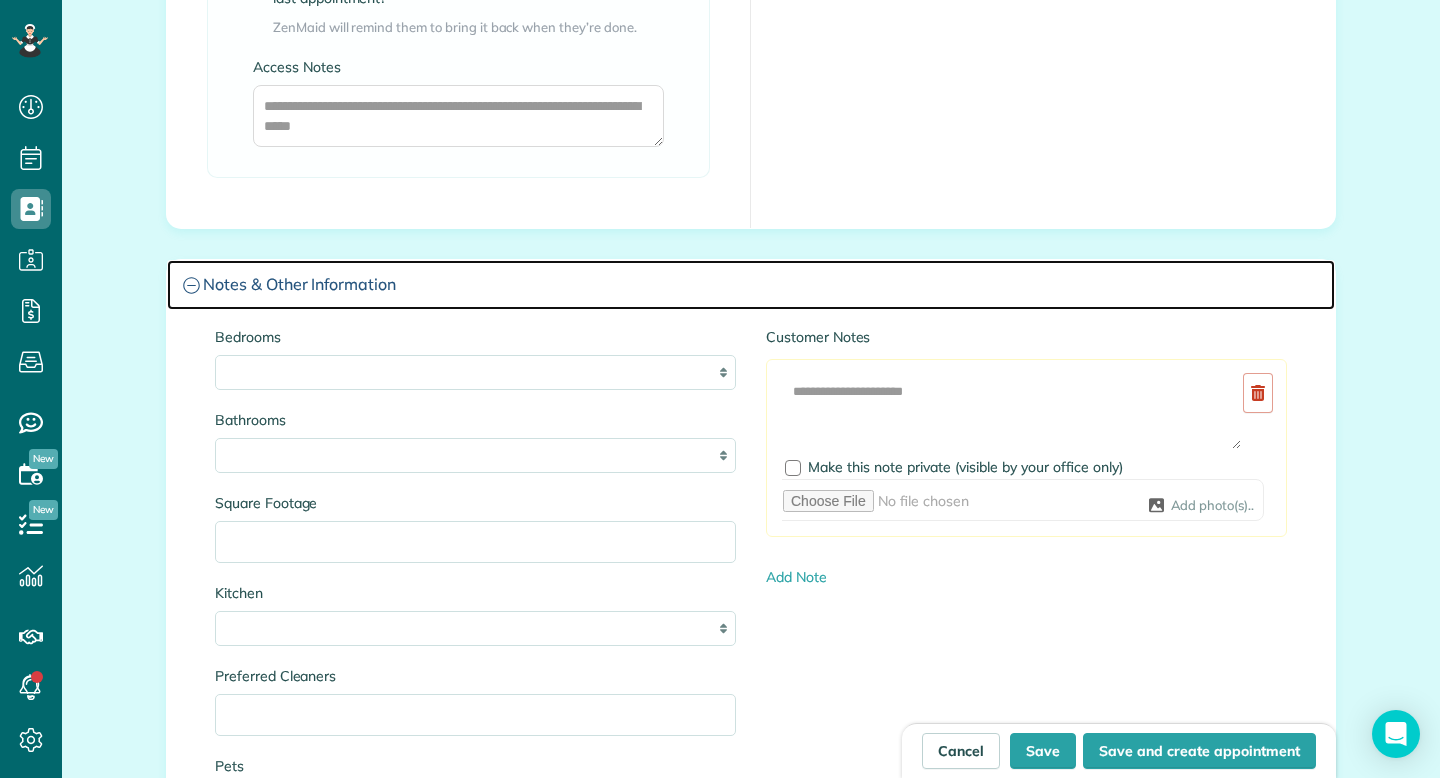 scroll, scrollTop: 1825, scrollLeft: 0, axis: vertical 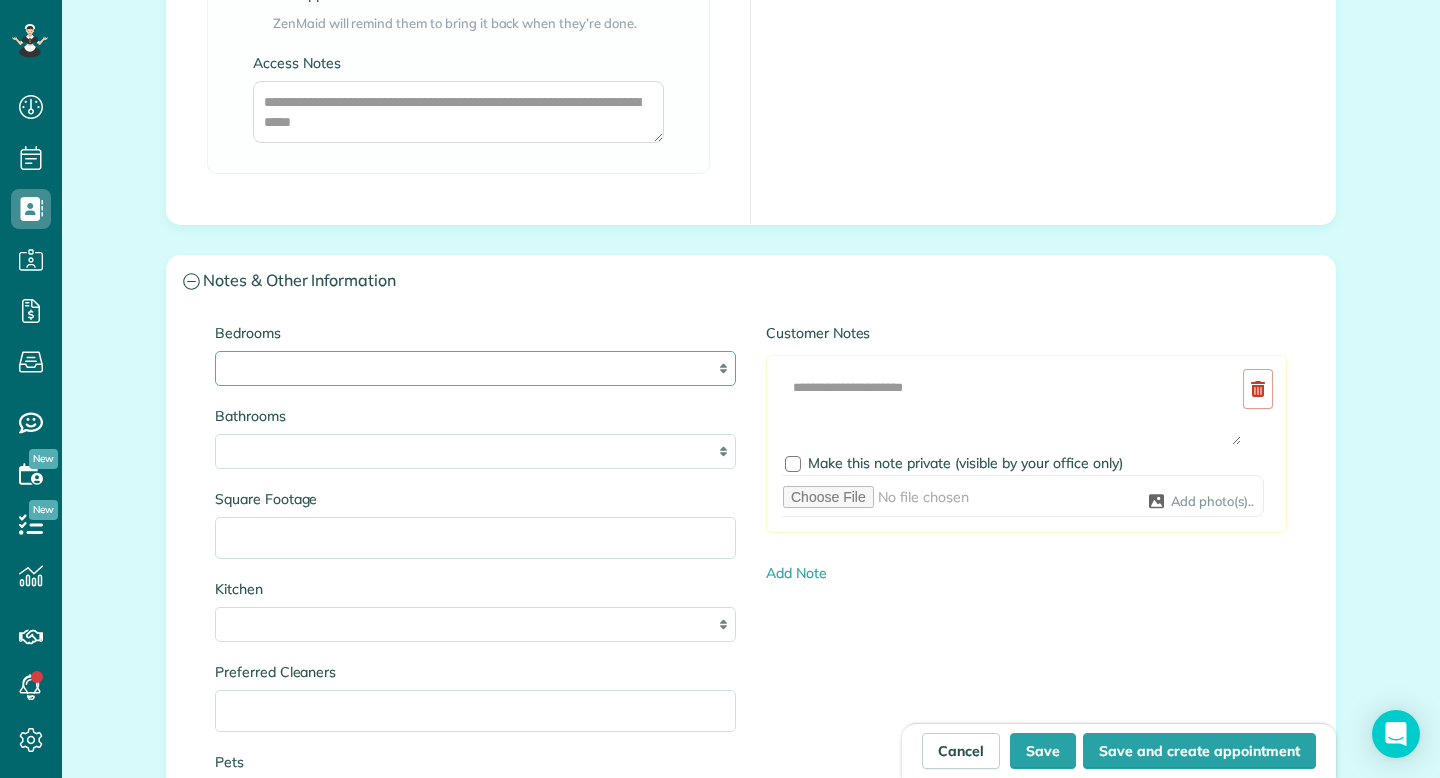 click on "*
*
*
*
**" at bounding box center [475, 368] 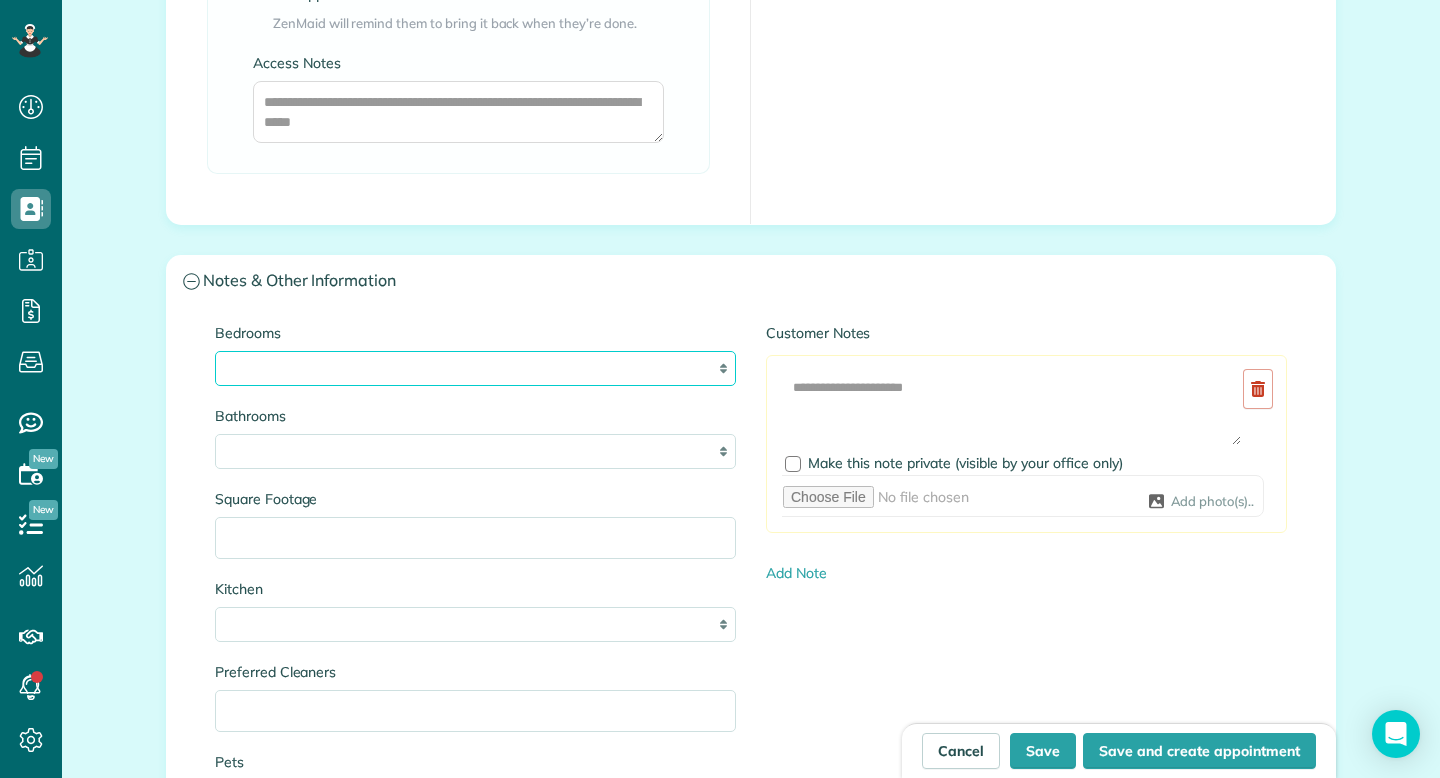 select on "**" 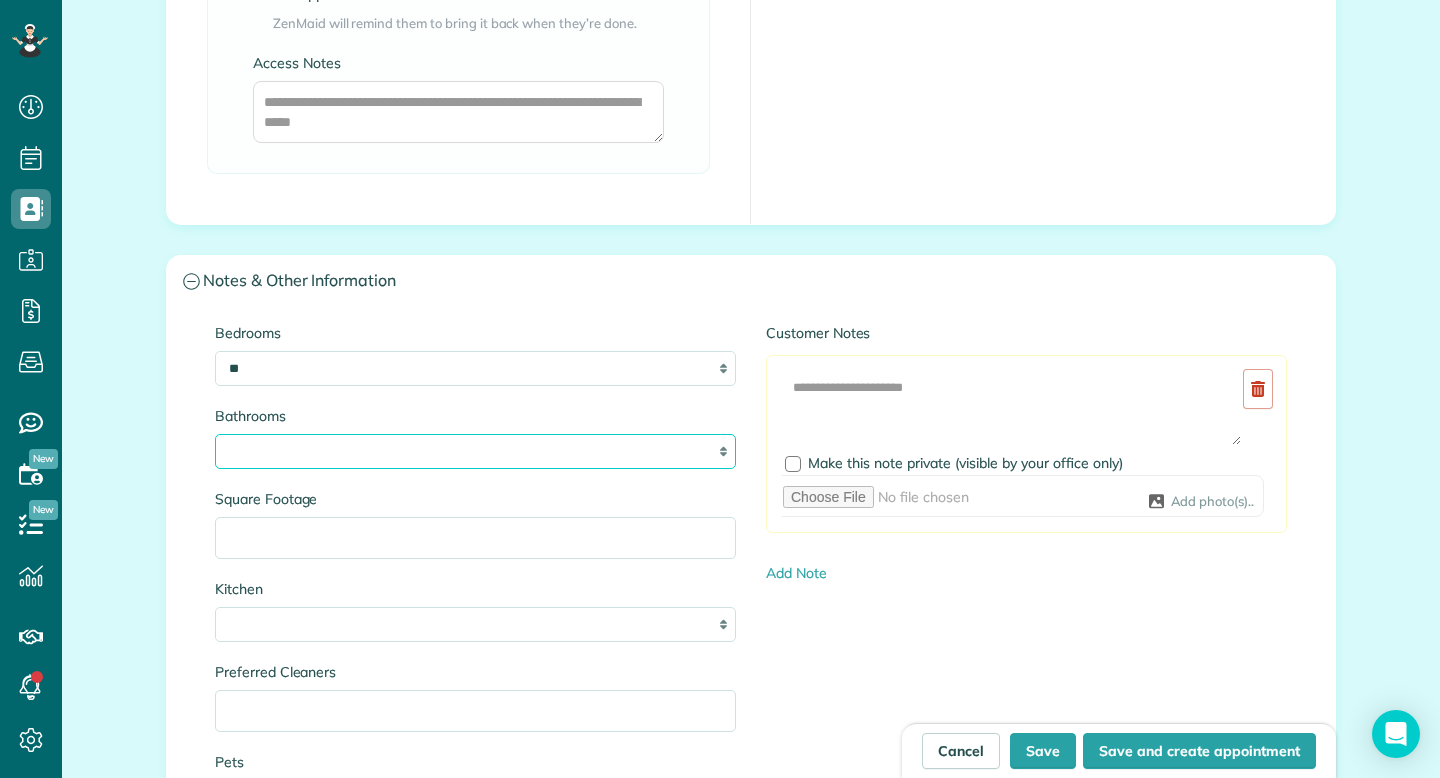 click on "*
***
*
***
*
***
*
***
**" at bounding box center [475, 451] 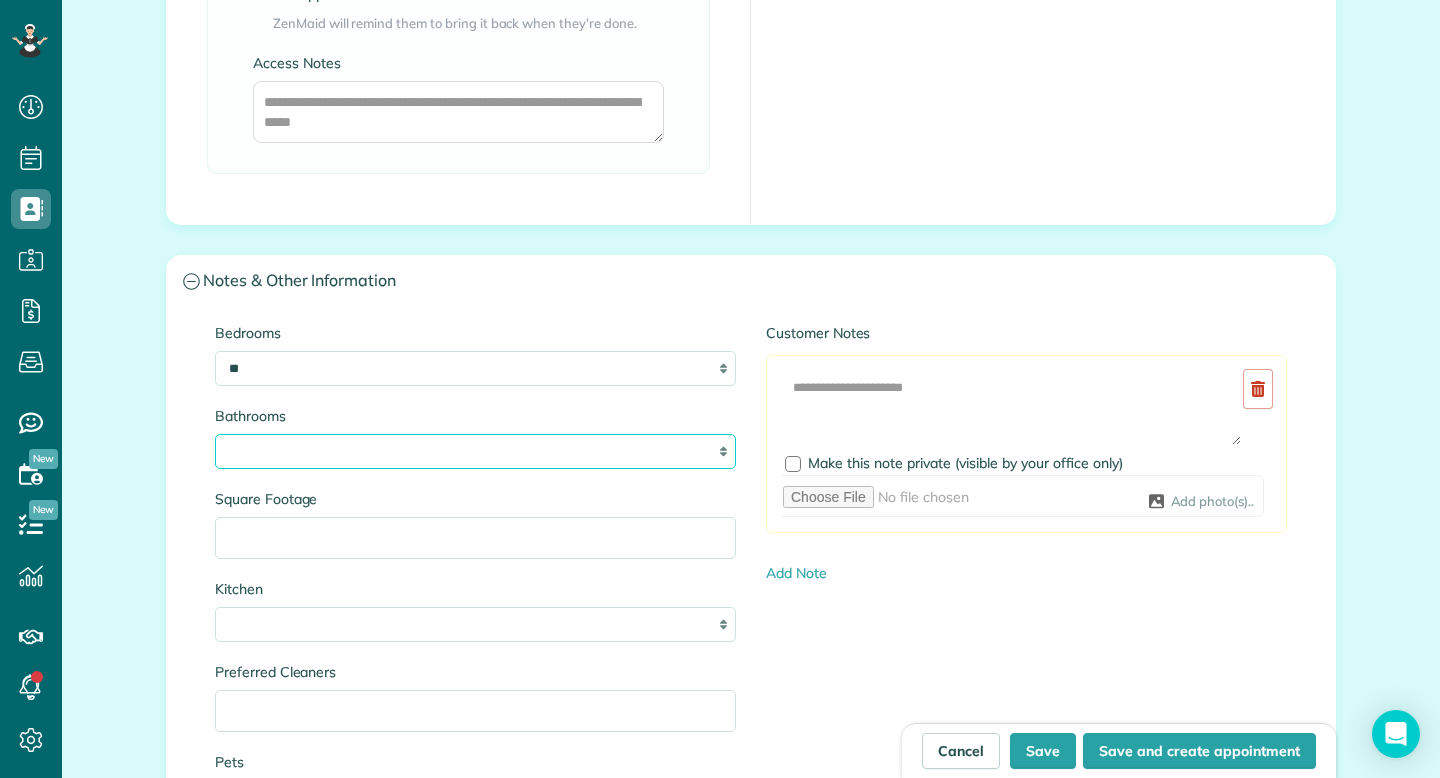 select on "*" 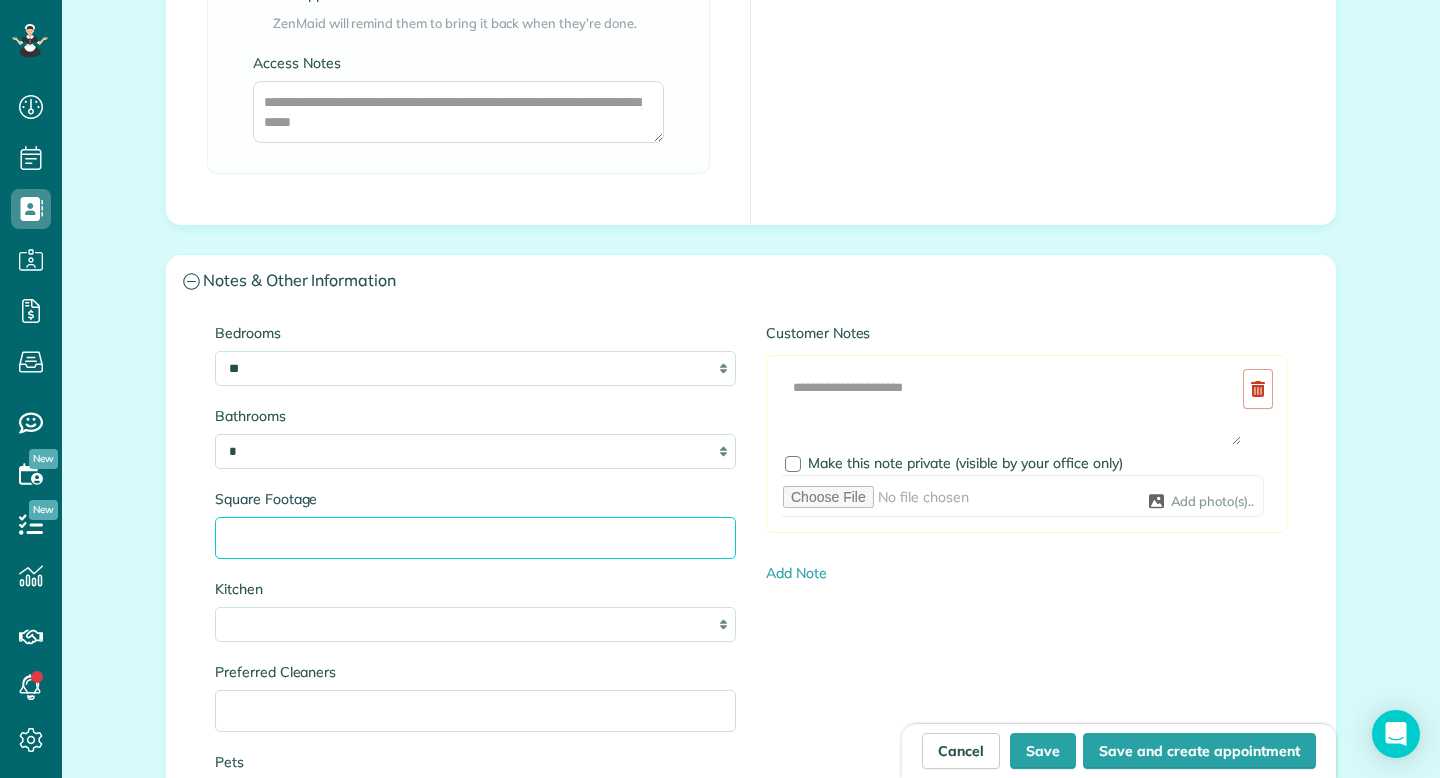 click on "Square Footage" at bounding box center (475, 538) 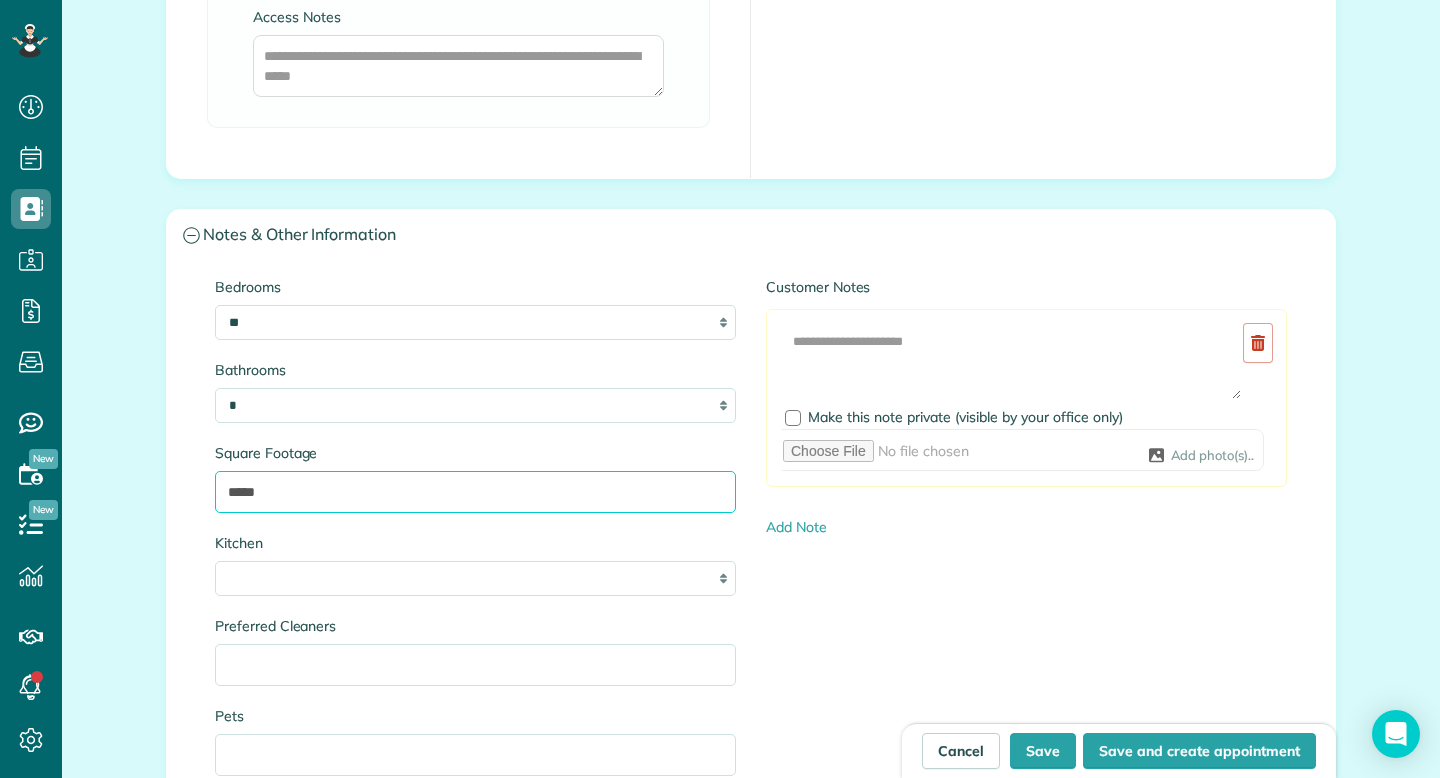 scroll, scrollTop: 1878, scrollLeft: 0, axis: vertical 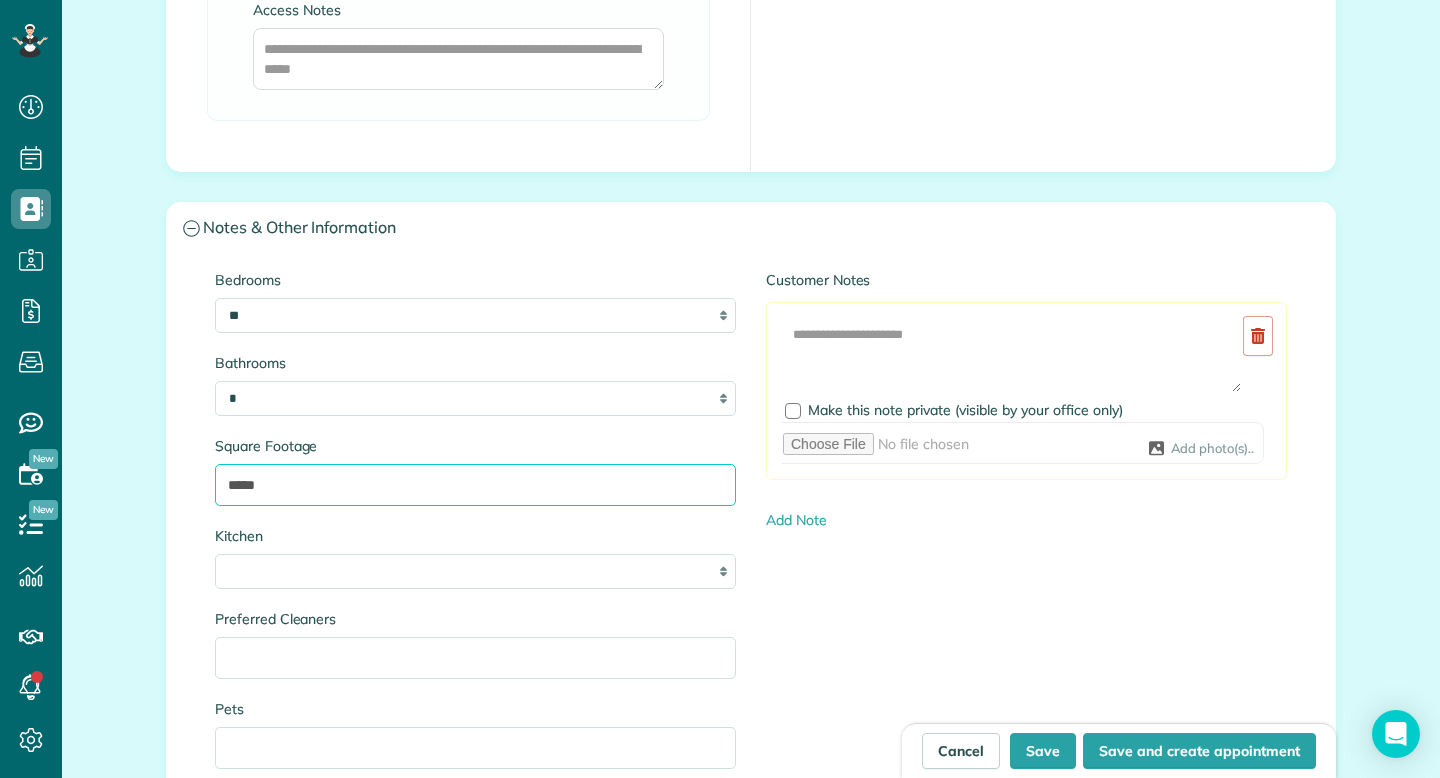 type on "*****" 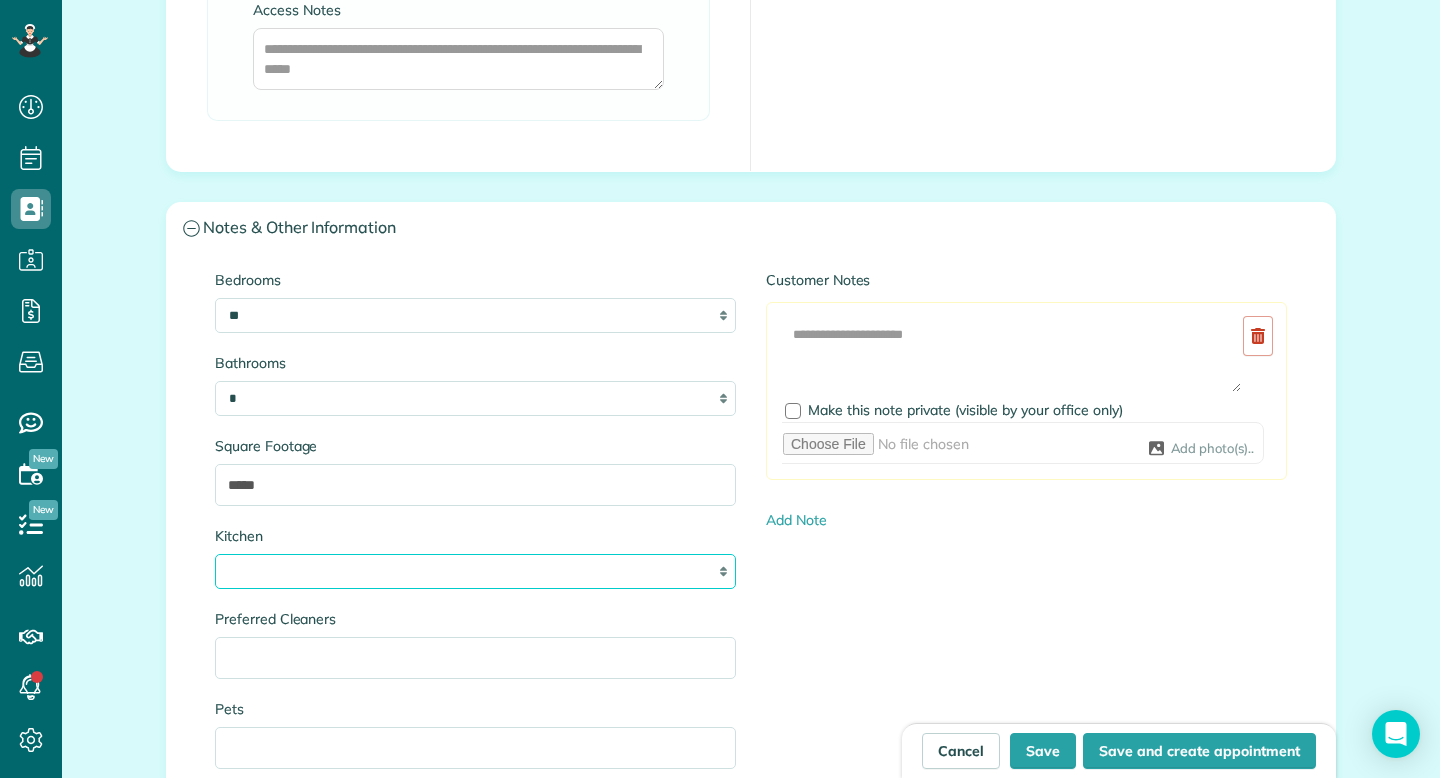click on "*
*
*
*" at bounding box center [475, 571] 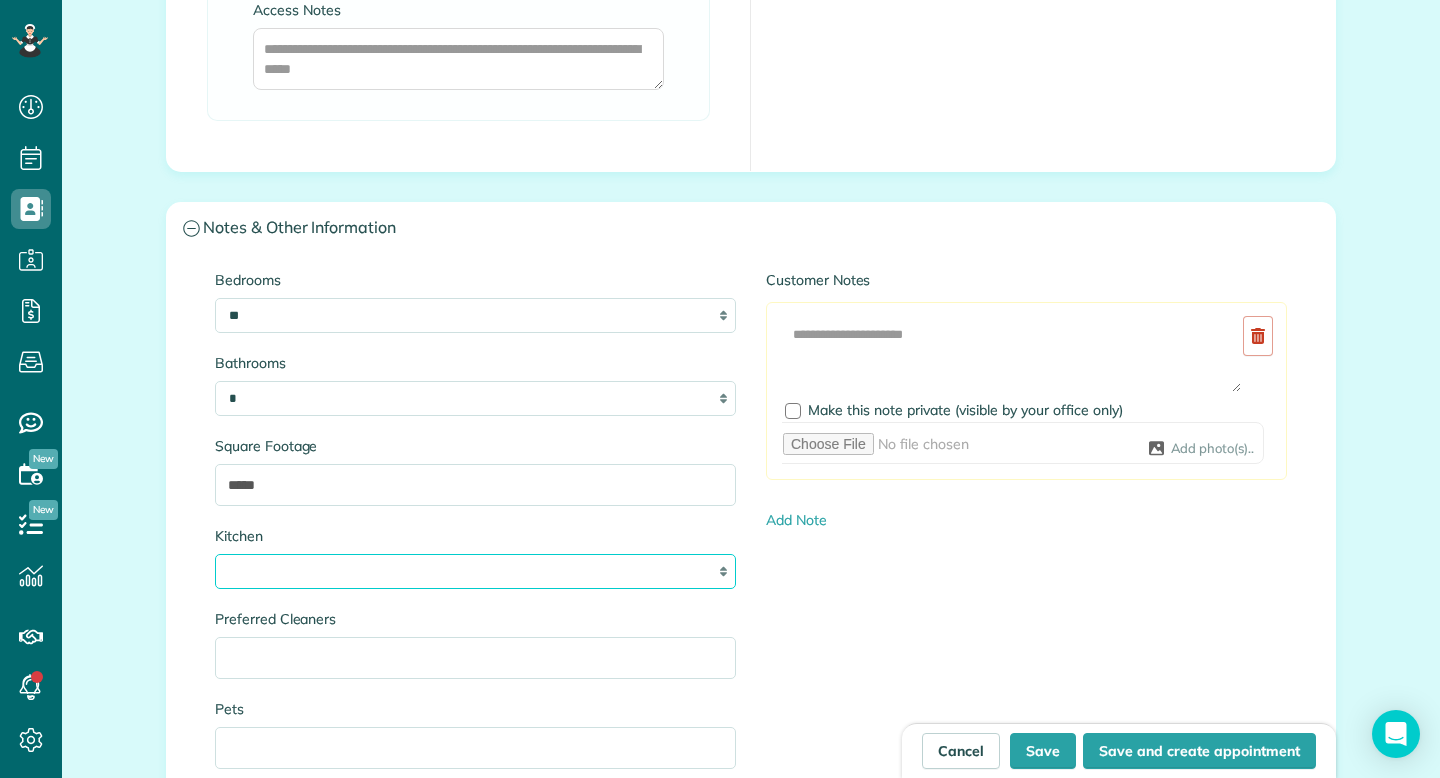select on "*" 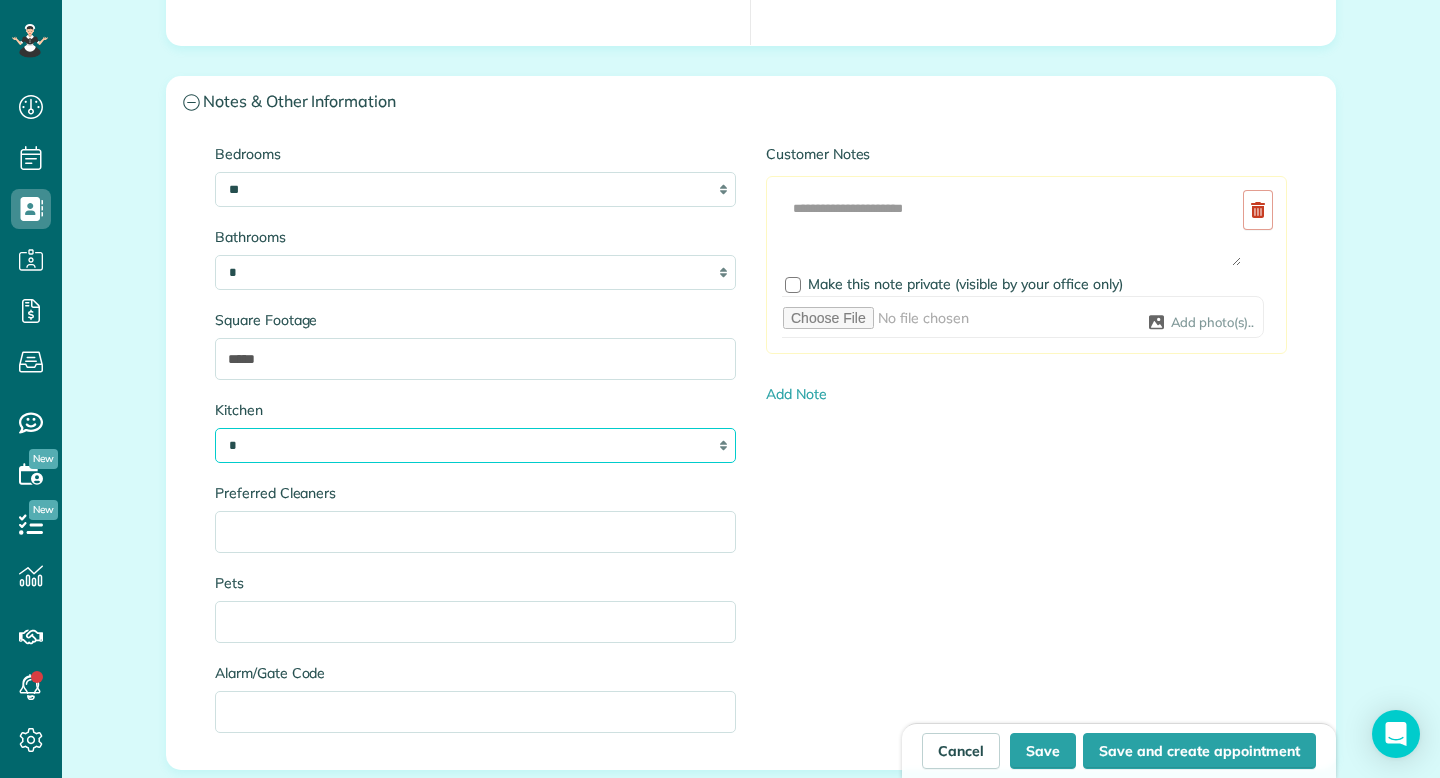 scroll, scrollTop: 2076, scrollLeft: 0, axis: vertical 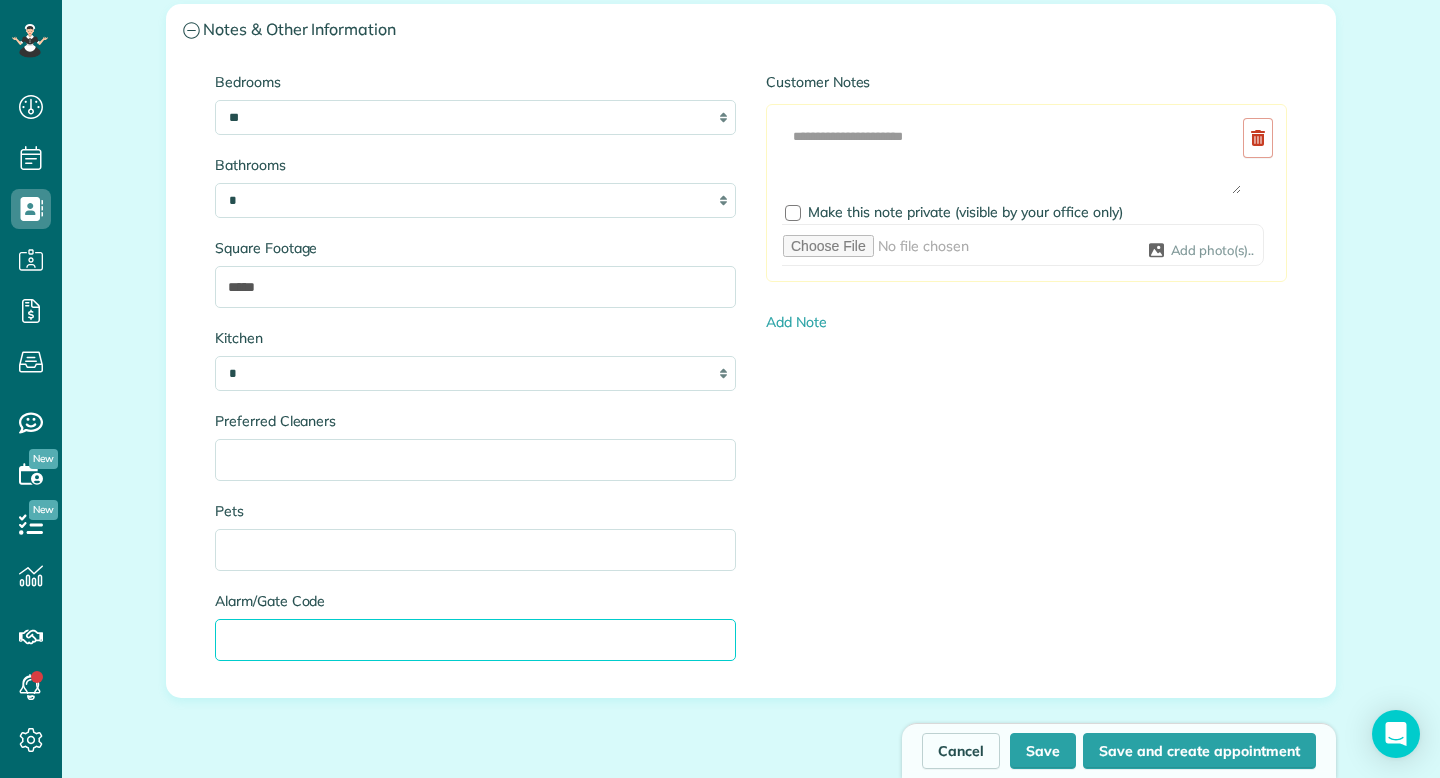 click on "Alarm/Gate Code" at bounding box center (475, 640) 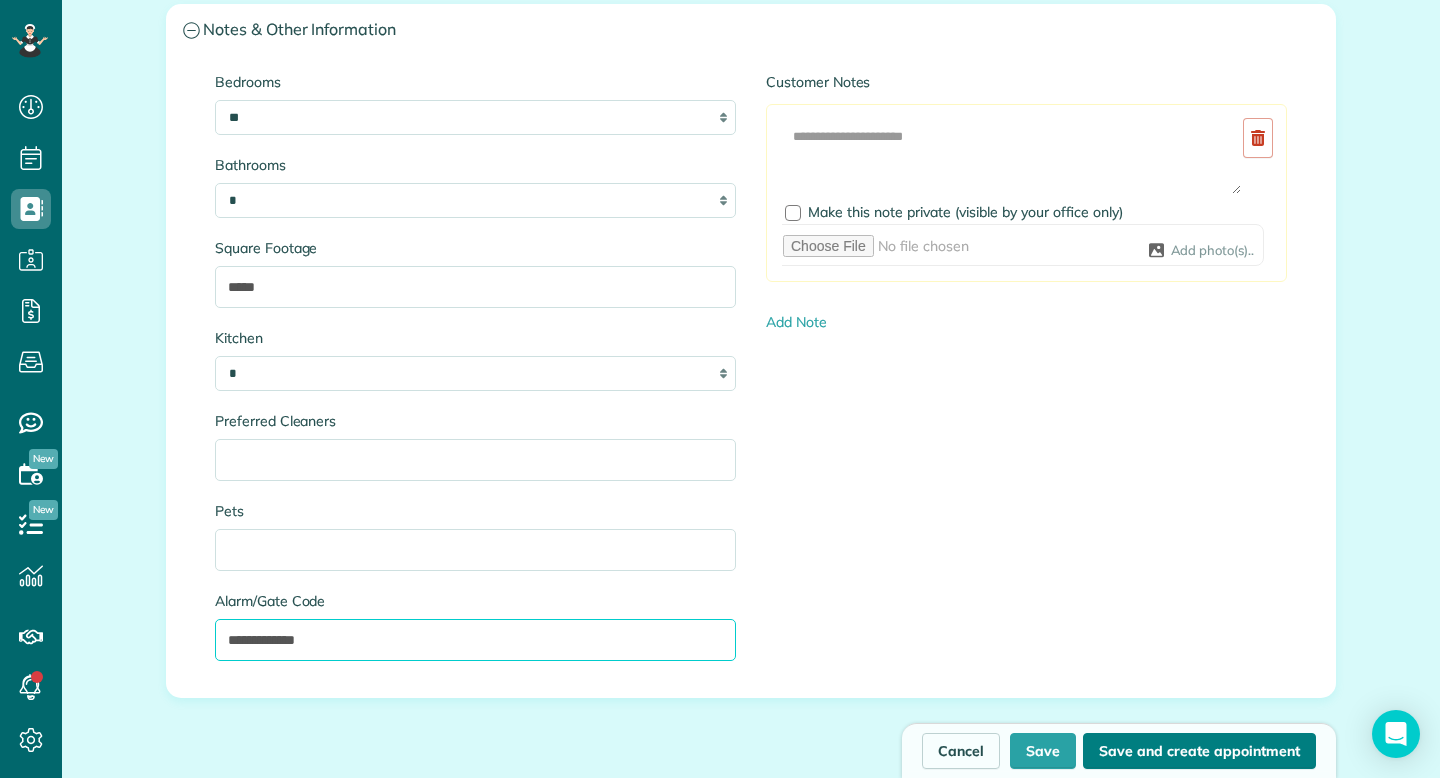 type on "**********" 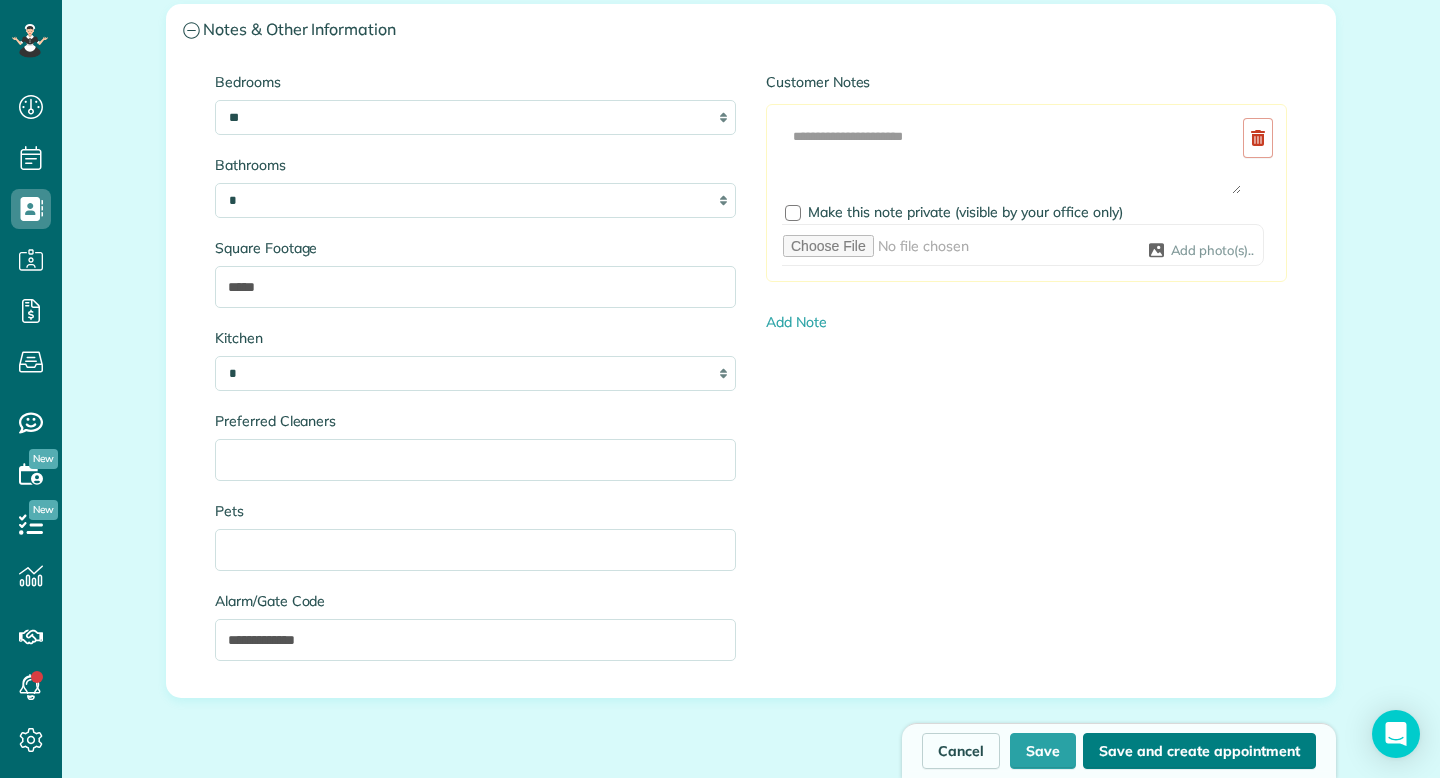 click on "Save and create appointment" at bounding box center (1199, 751) 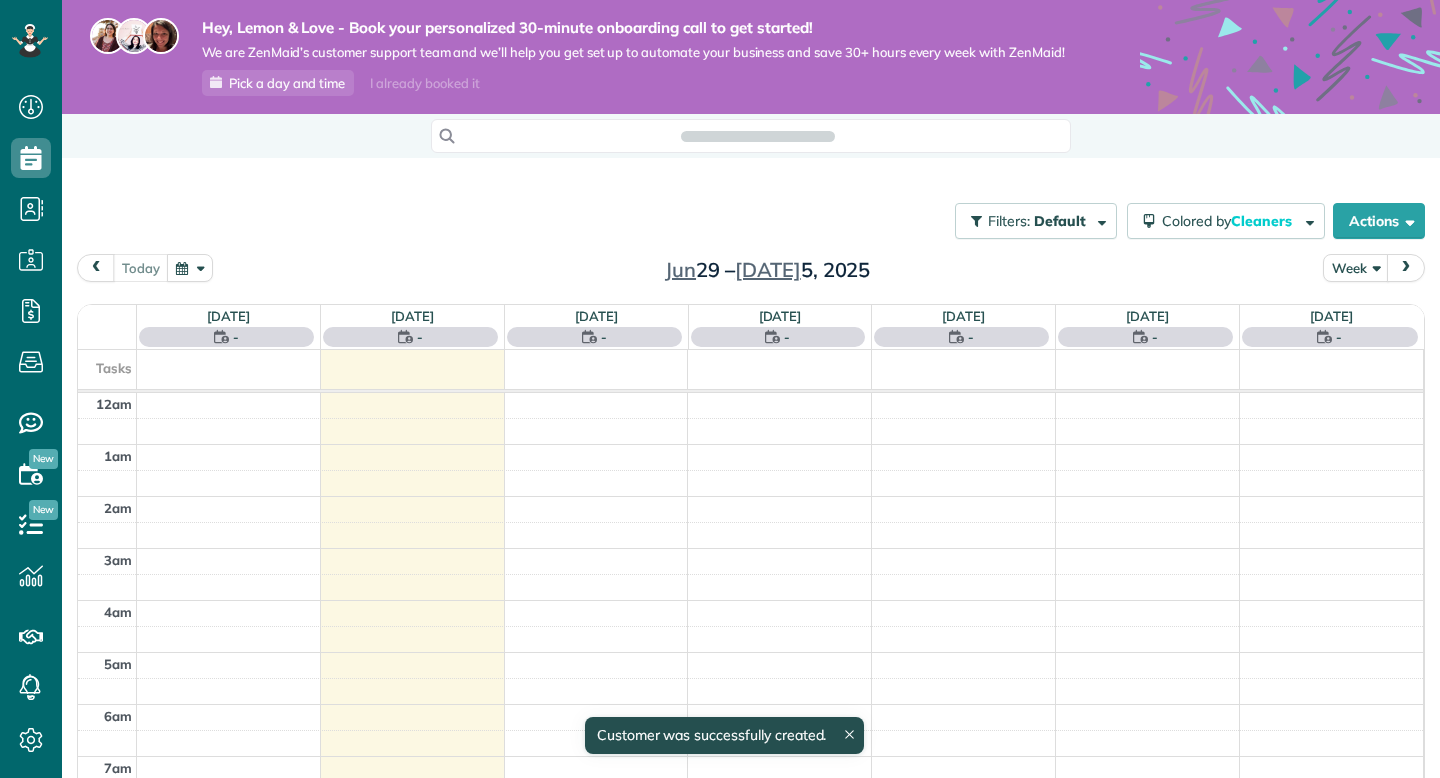 scroll, scrollTop: 0, scrollLeft: 0, axis: both 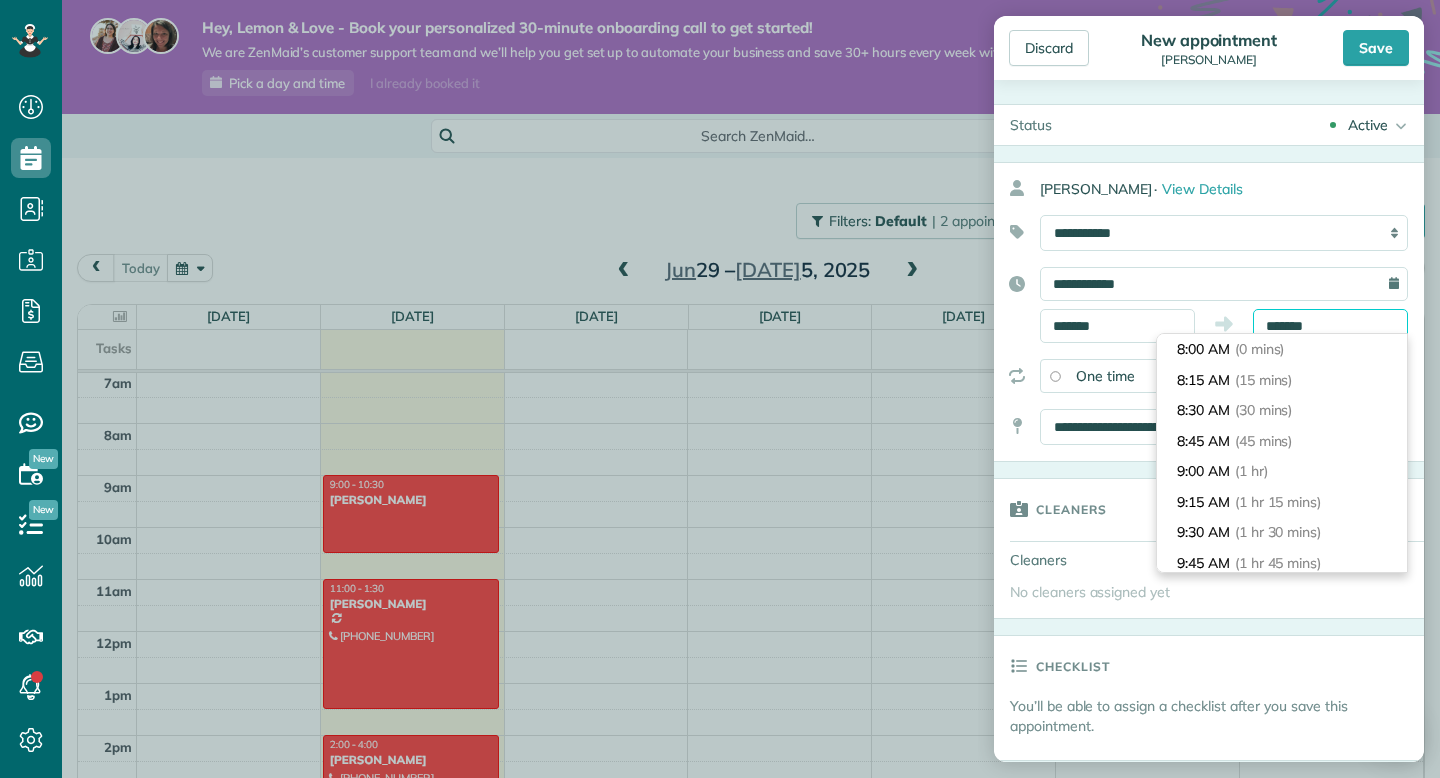 click on "Dashboard
Scheduling
Calendar View
List View
Dispatch View - Weekly scheduling (Beta)" at bounding box center [720, 389] 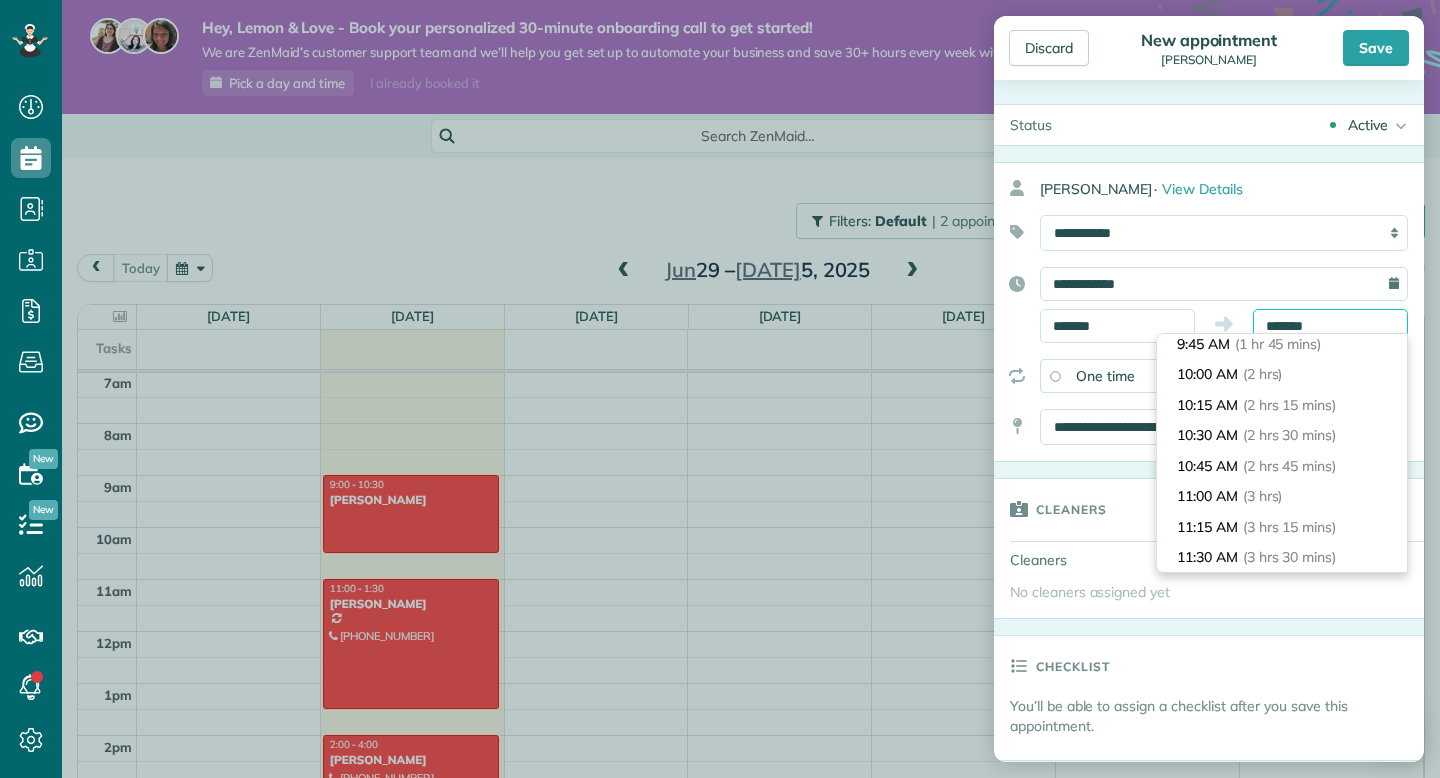 scroll, scrollTop: 256, scrollLeft: 0, axis: vertical 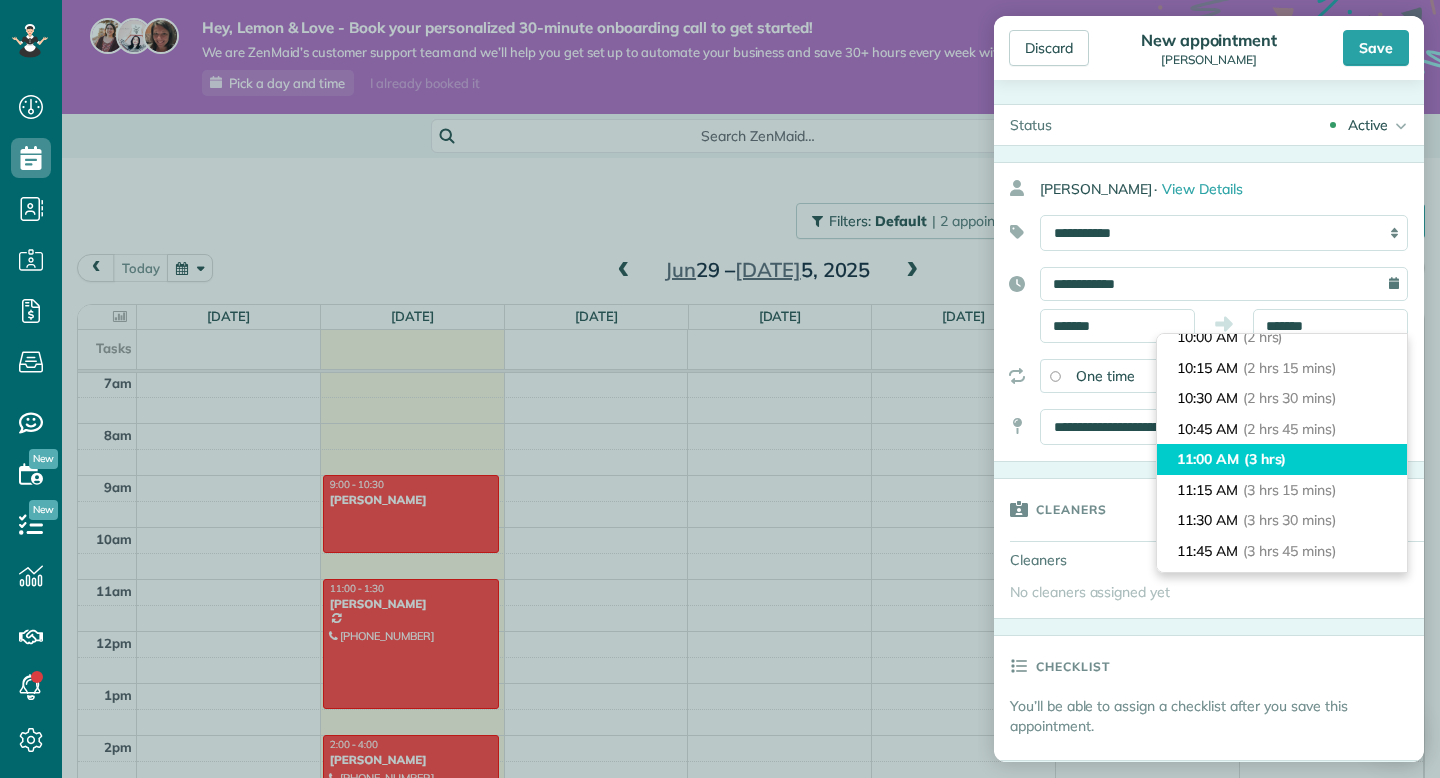 type on "********" 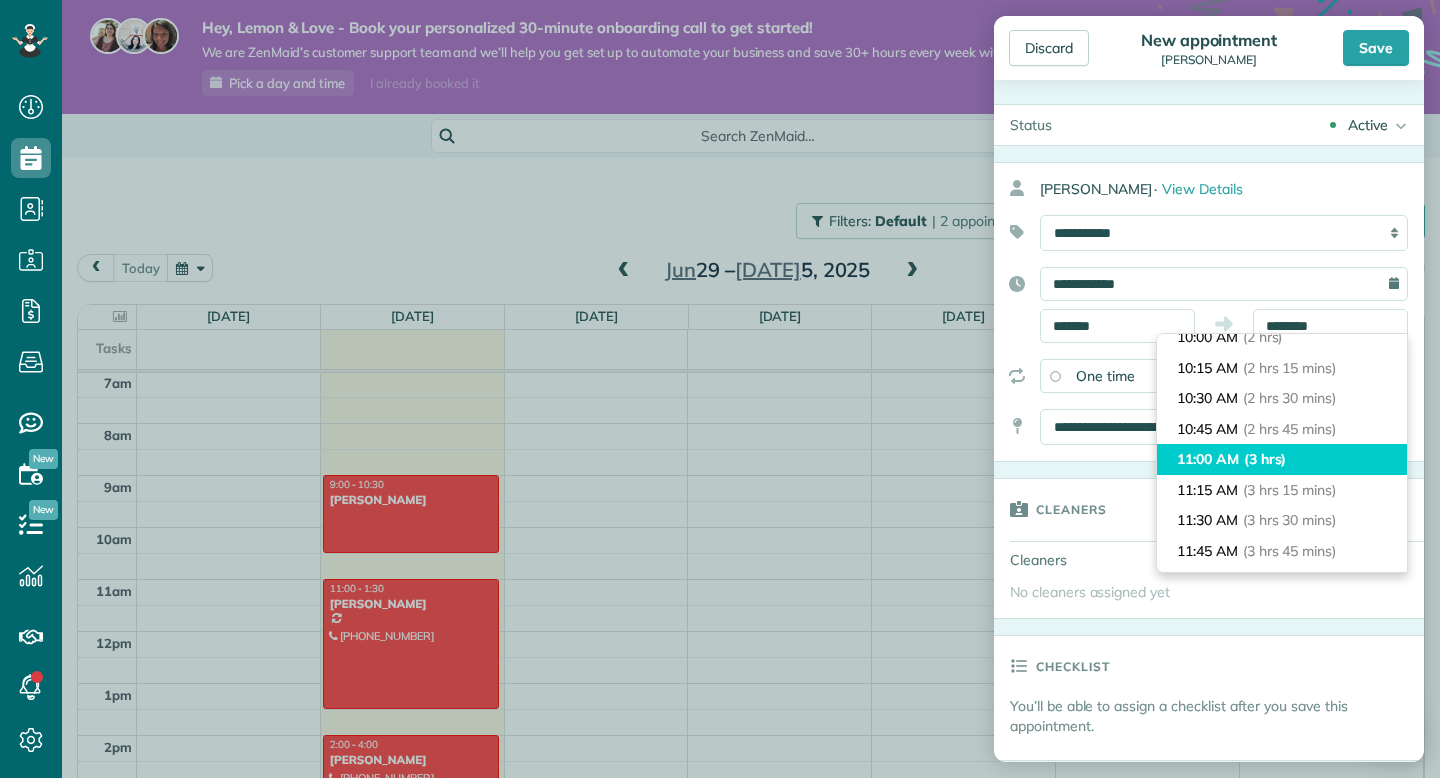 click on "(3 hrs)" at bounding box center [1265, 459] 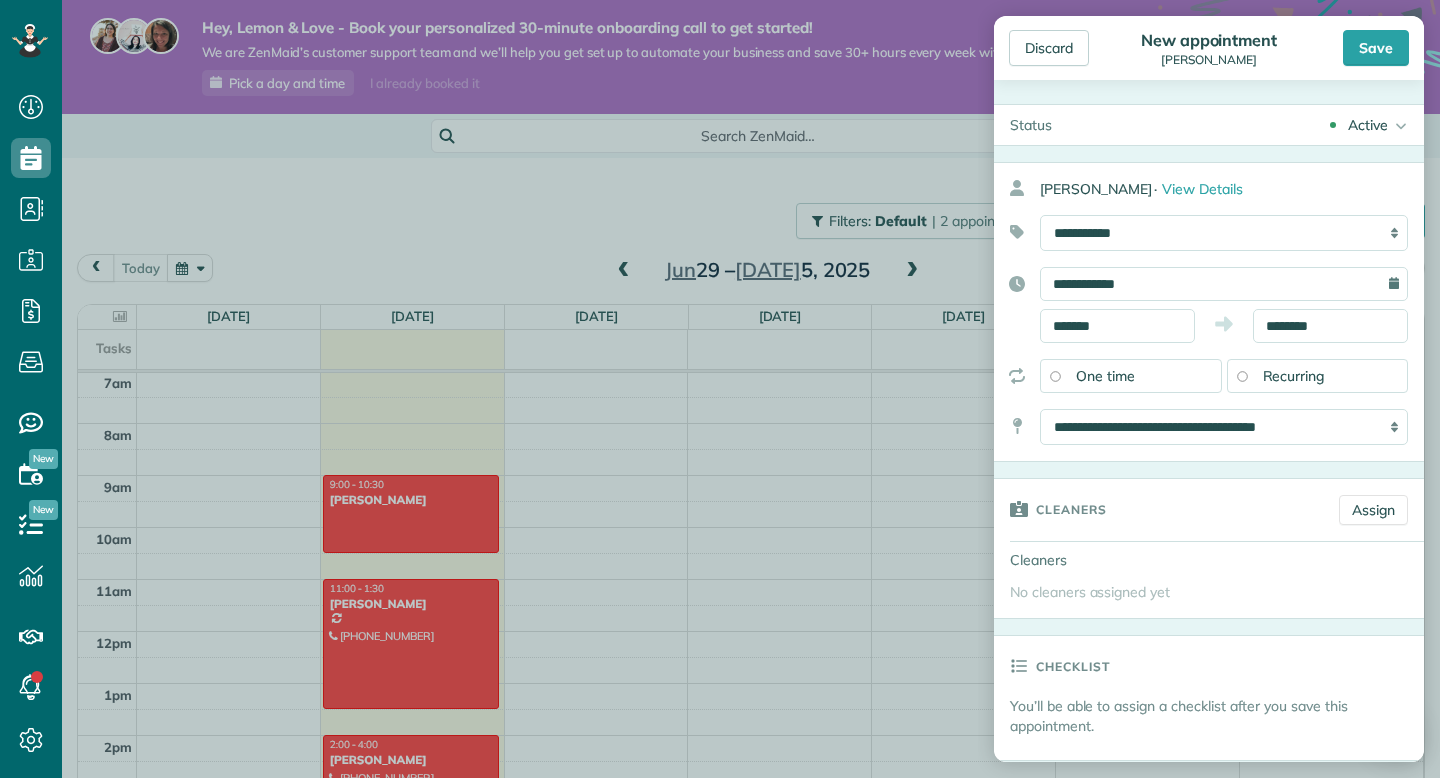 click on "Recurring" at bounding box center [1294, 376] 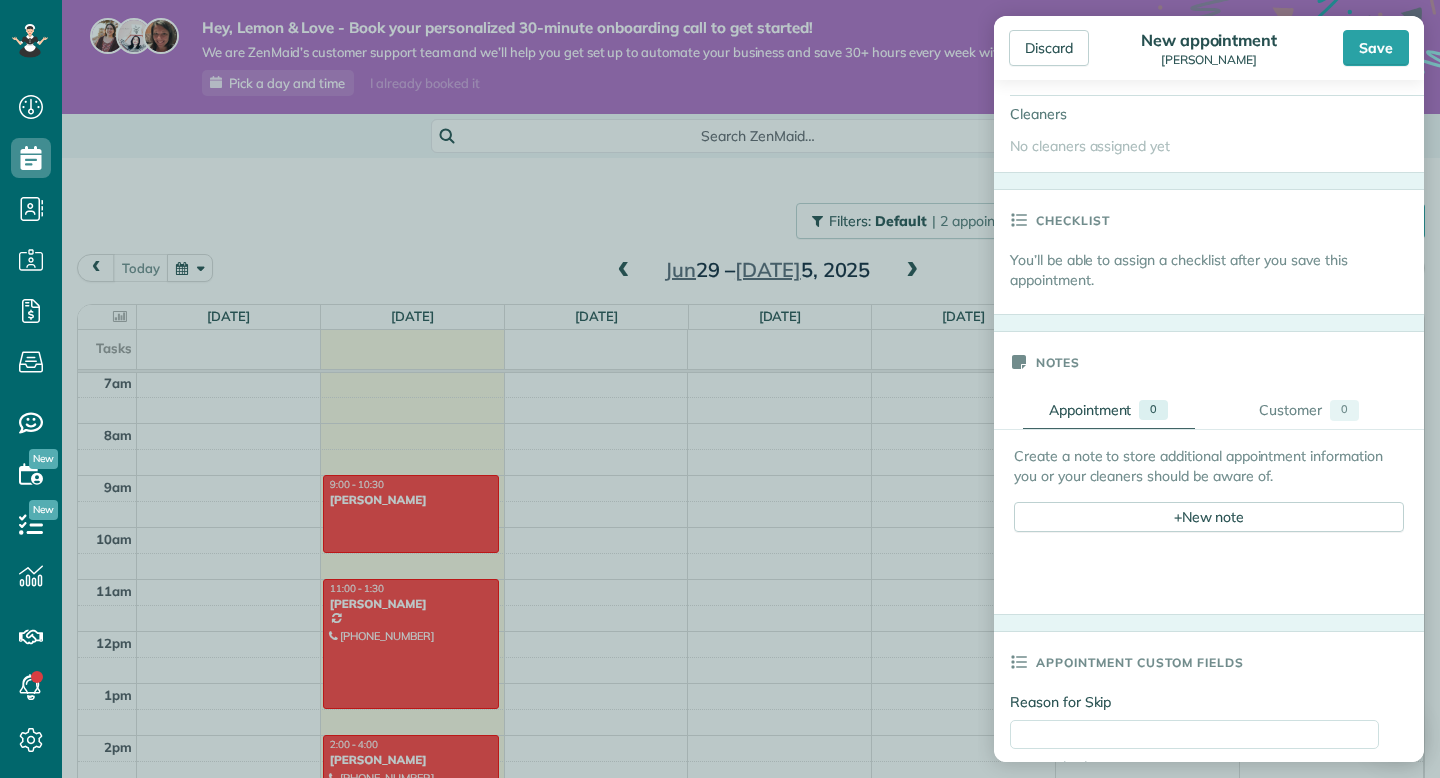 scroll, scrollTop: 1029, scrollLeft: 0, axis: vertical 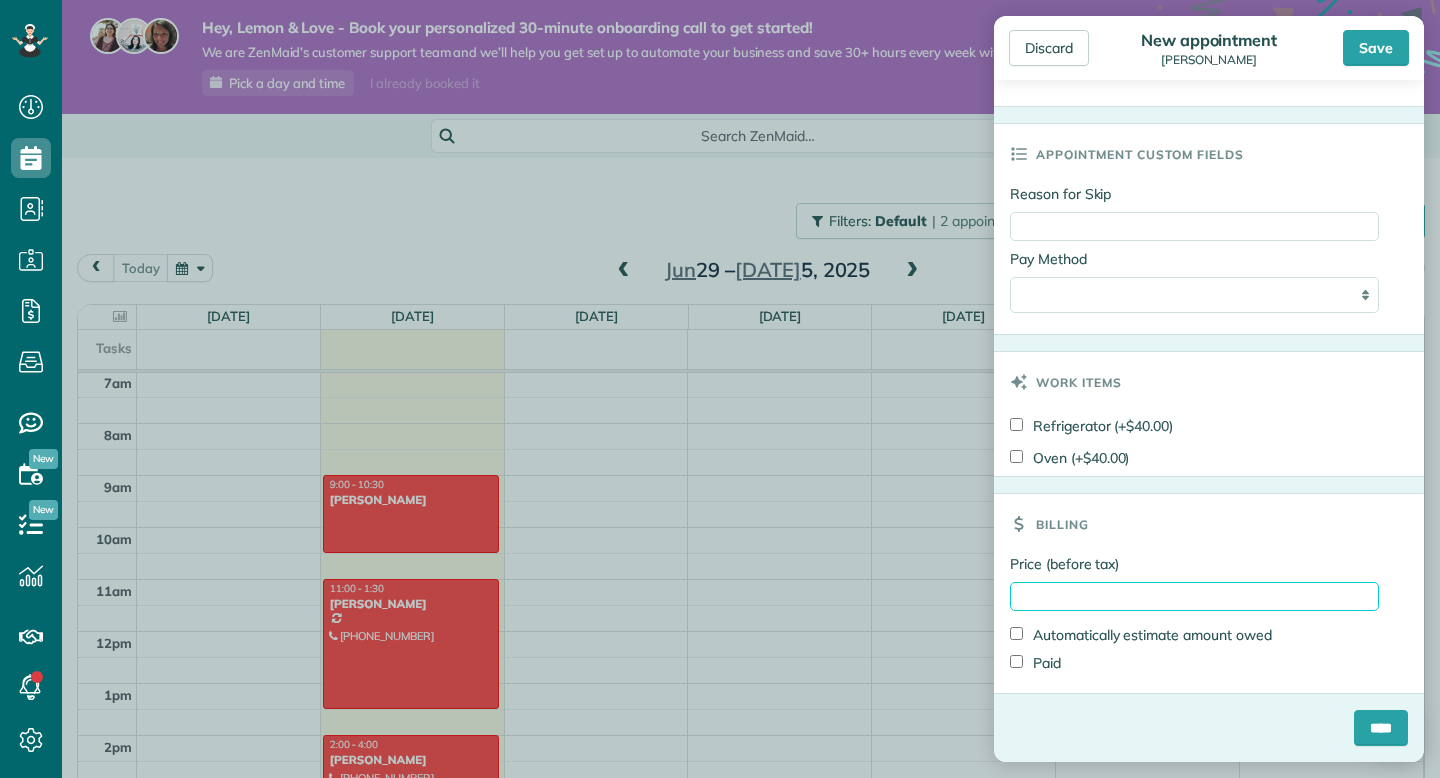 click on "Price (before tax)" at bounding box center [1194, 596] 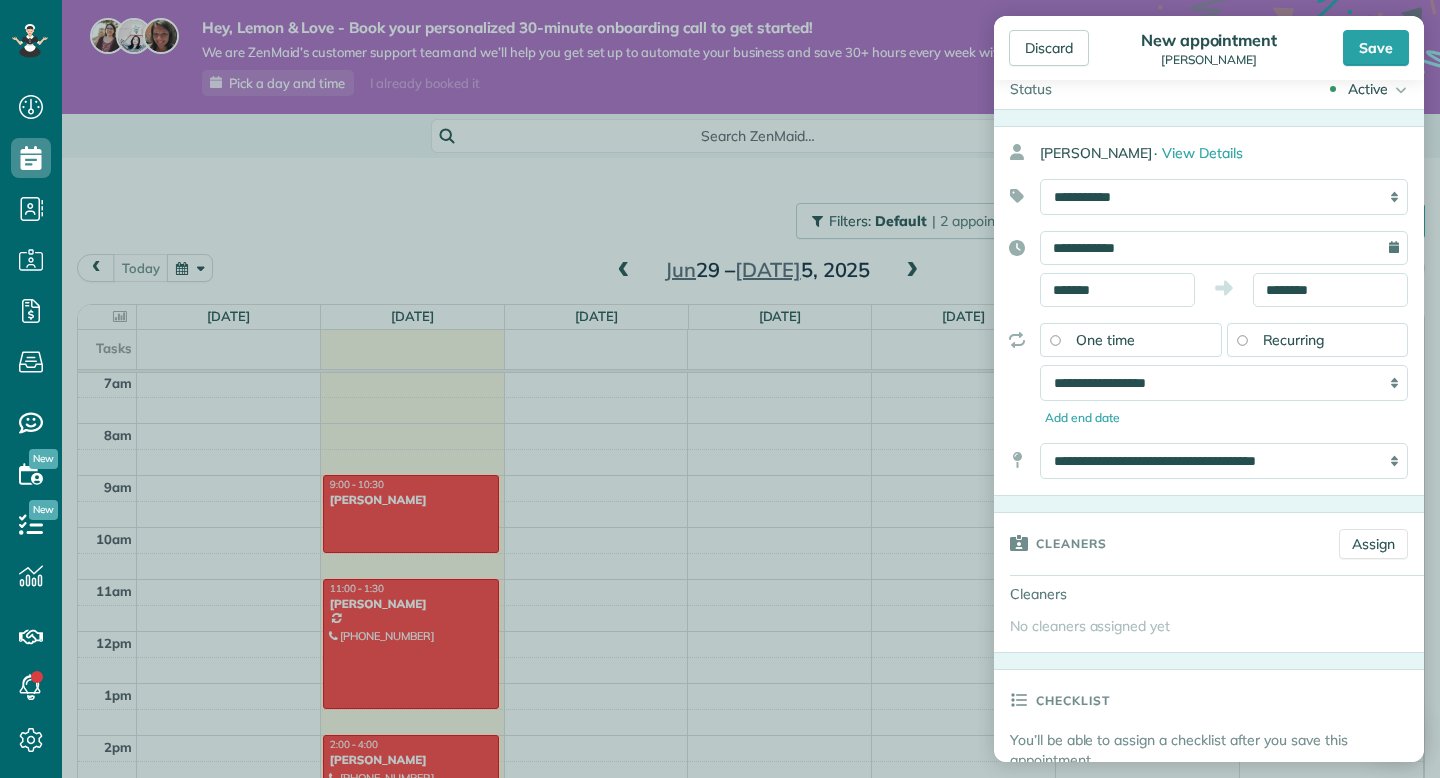scroll, scrollTop: 0, scrollLeft: 0, axis: both 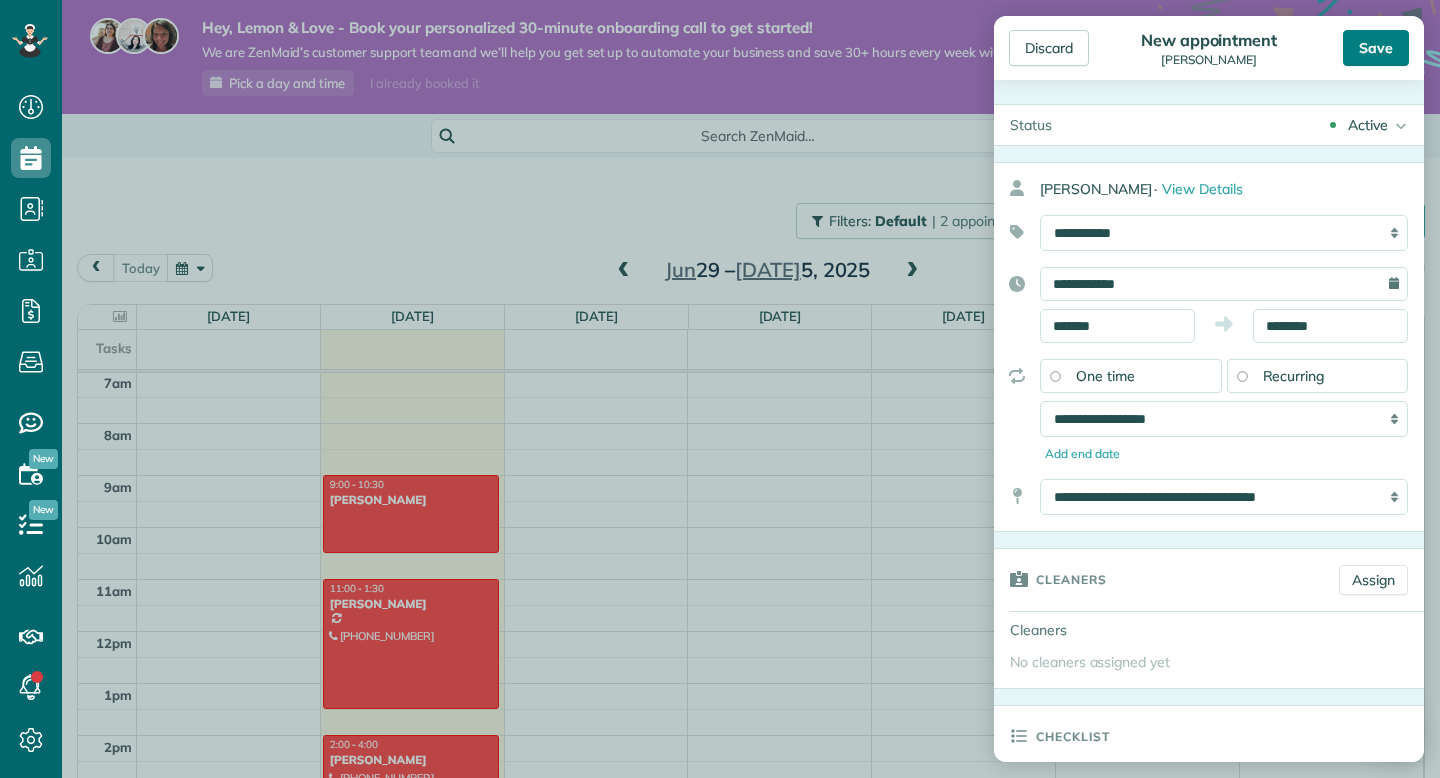 type on "***" 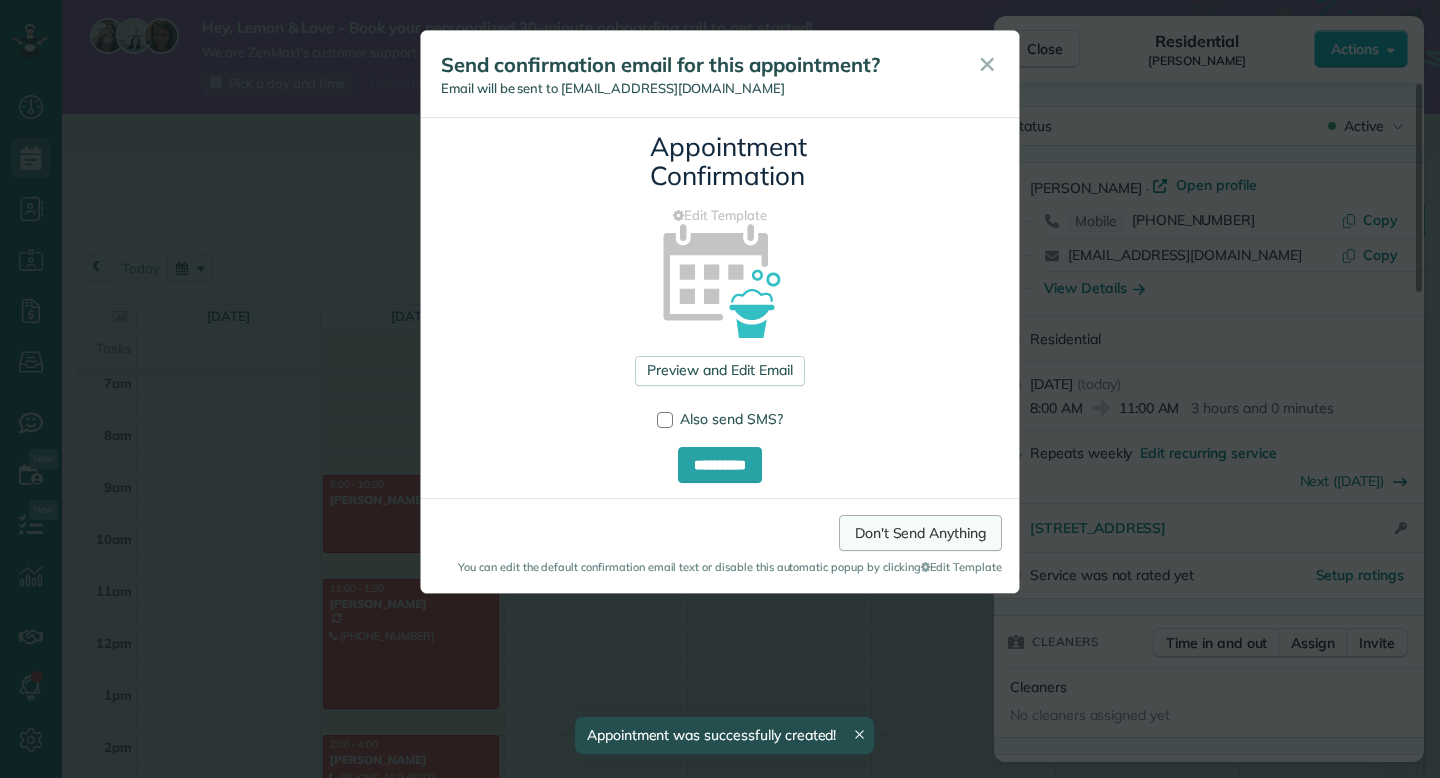 click on "Don't Send Anything" at bounding box center (920, 533) 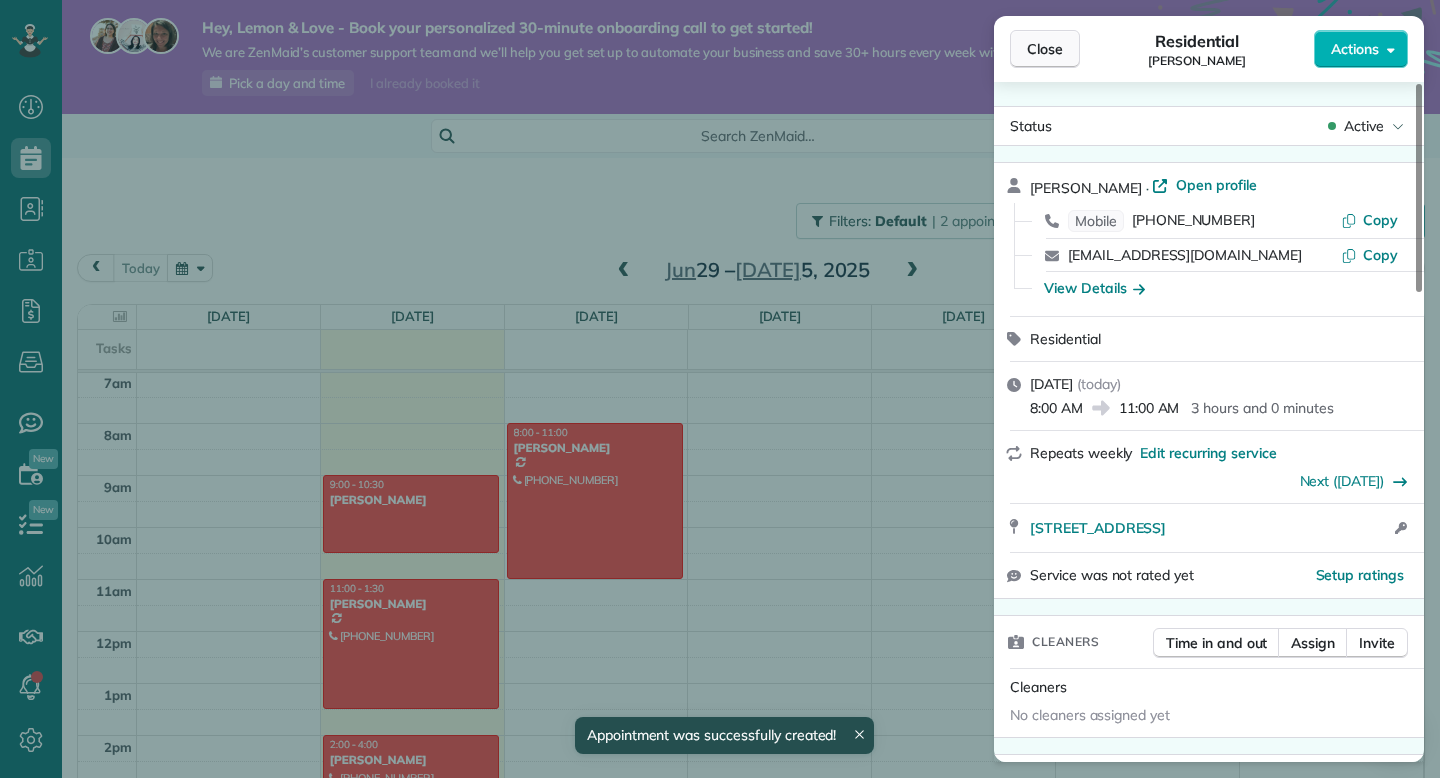 click on "Close" at bounding box center [1045, 49] 